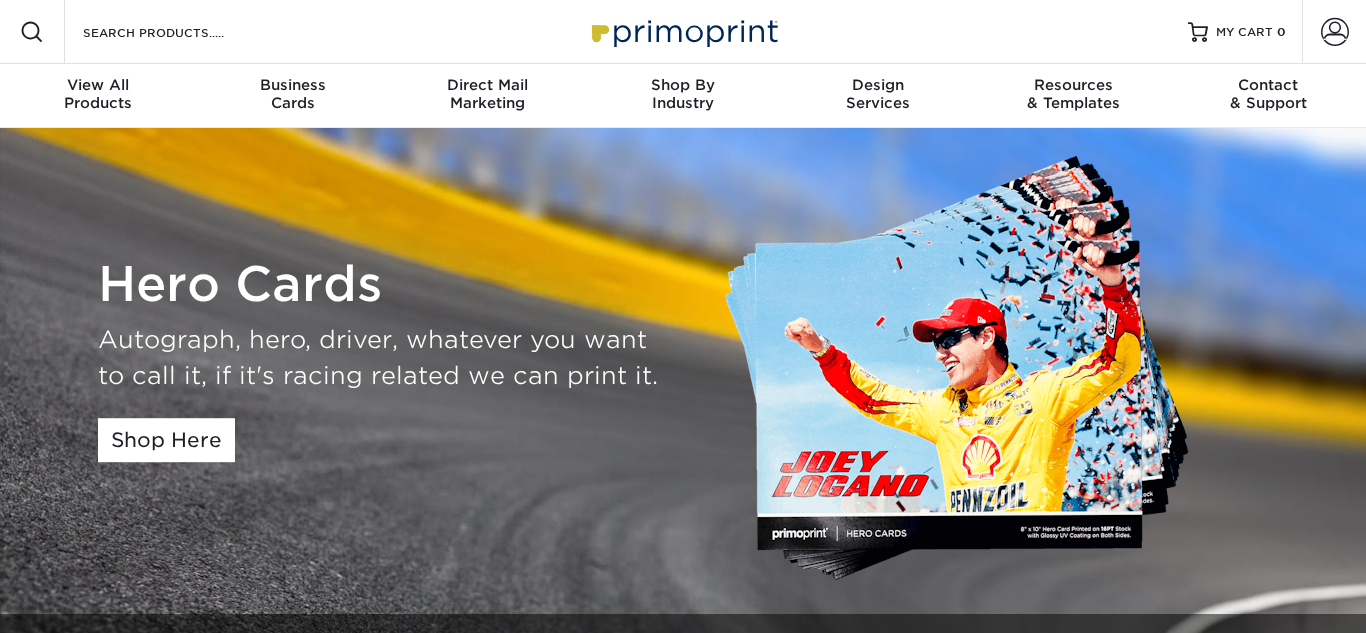 scroll, scrollTop: 0, scrollLeft: 0, axis: both 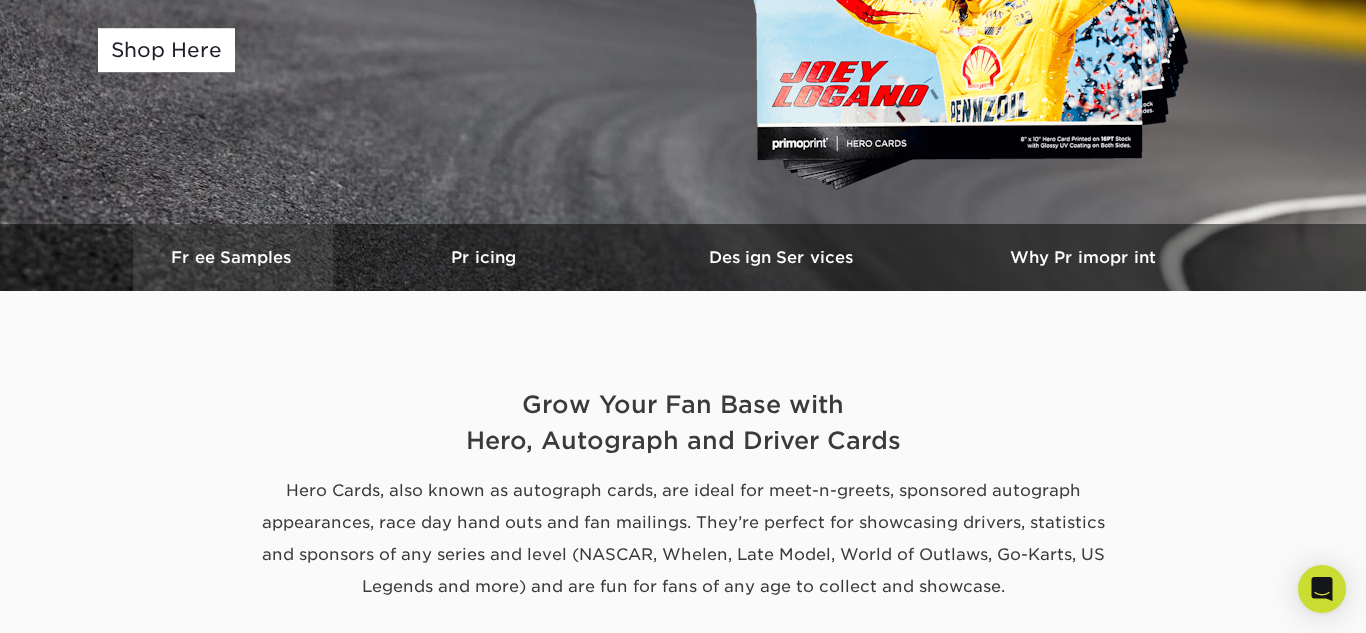 click on "Free Samples" at bounding box center [233, 257] 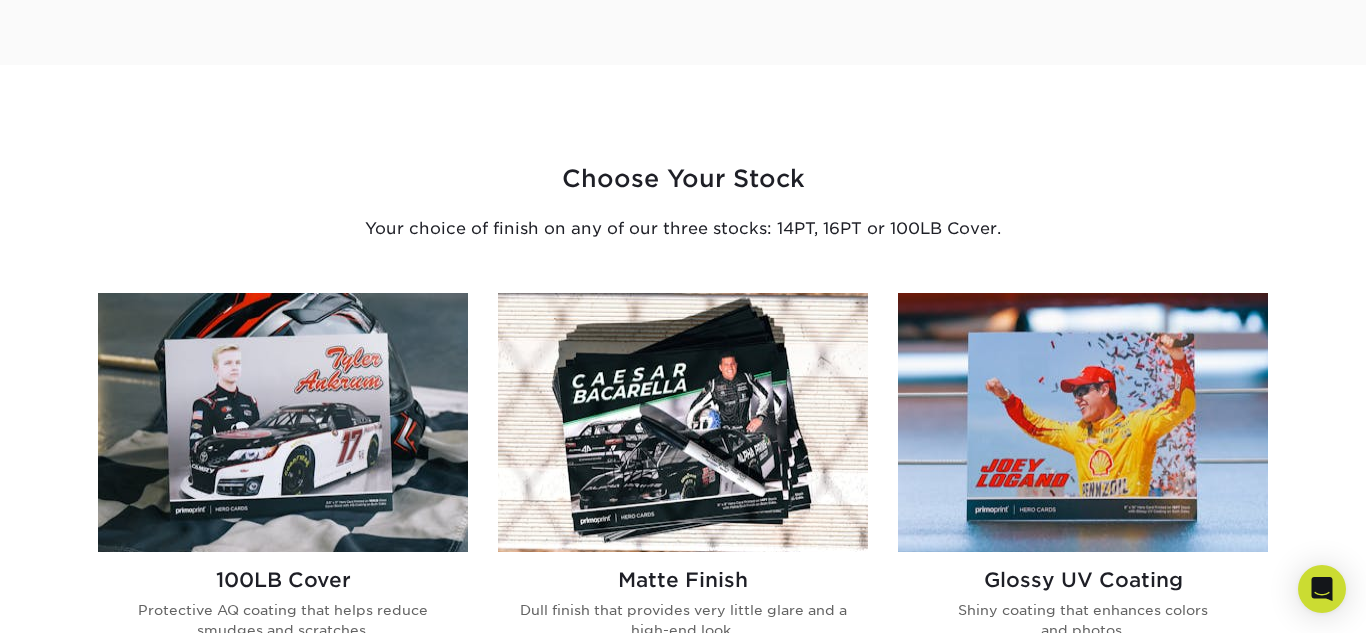 scroll, scrollTop: 1123, scrollLeft: 0, axis: vertical 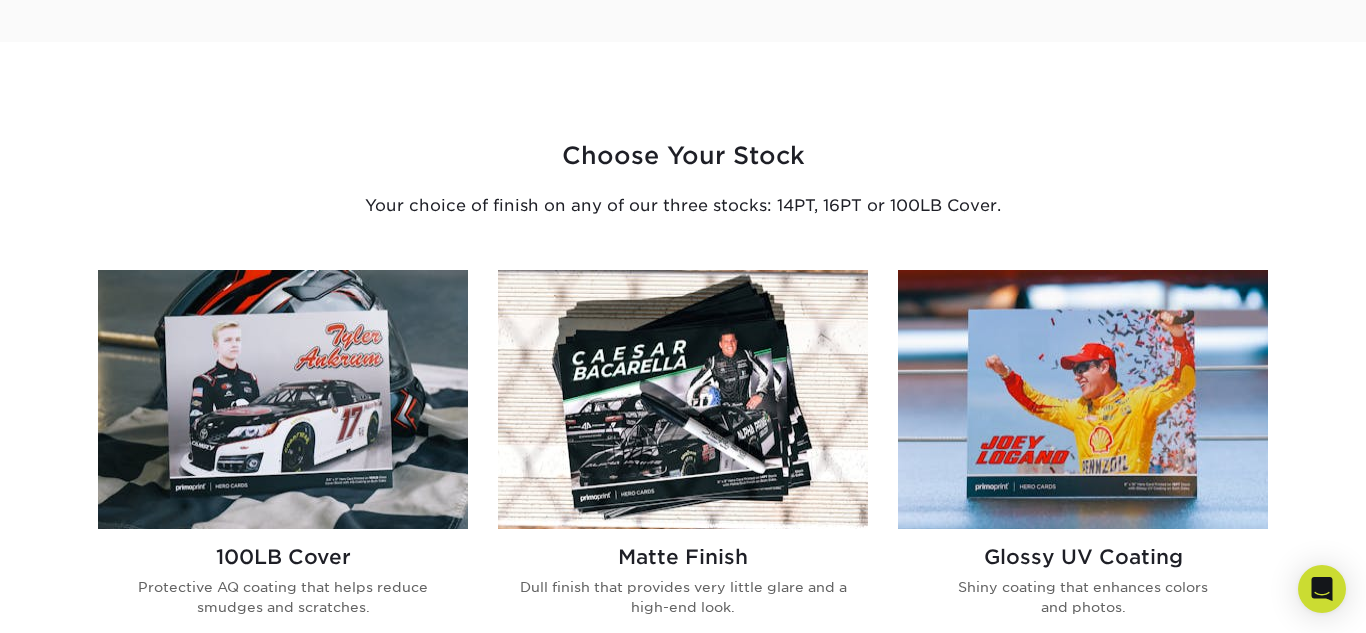click at bounding box center [683, 399] 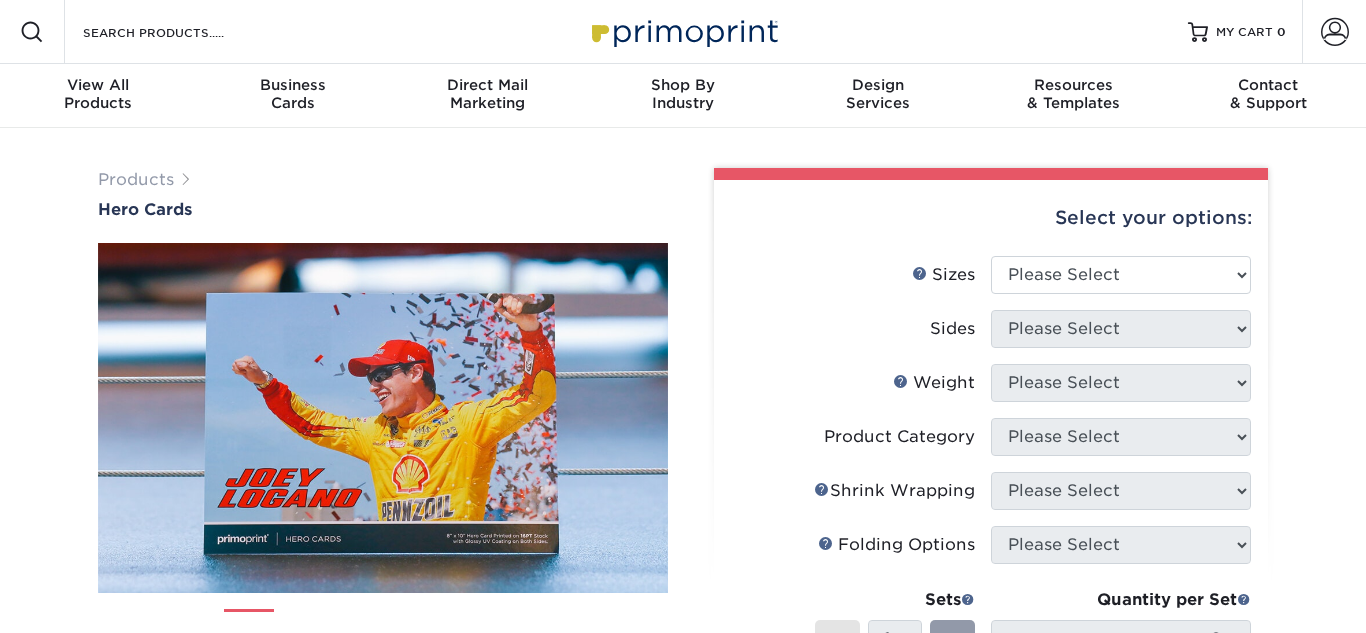 scroll, scrollTop: 0, scrollLeft: 0, axis: both 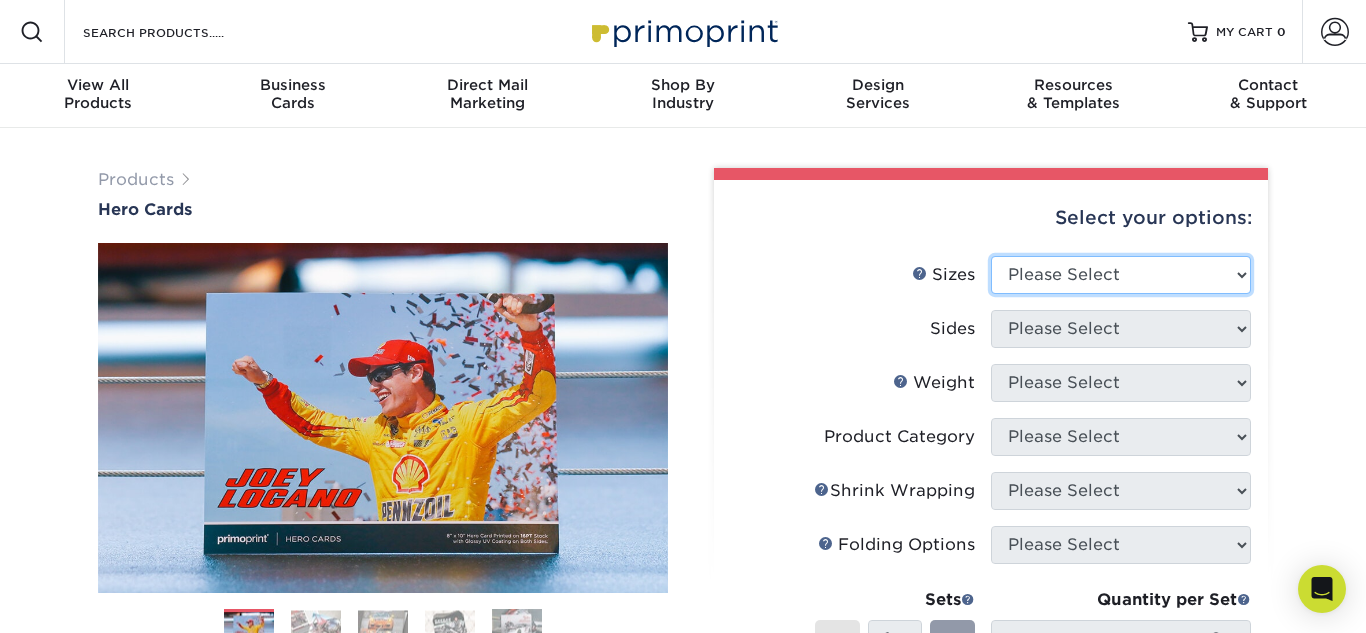 click on "Please Select
1.5" x 7"
4" x 6"
5" x 7"
6" x 8"
6" x 8.5"
6" x 9"
7" x 8.5"
7.5" x 8.5"
8" x 10" 8.5" x 11"" at bounding box center [1121, 275] 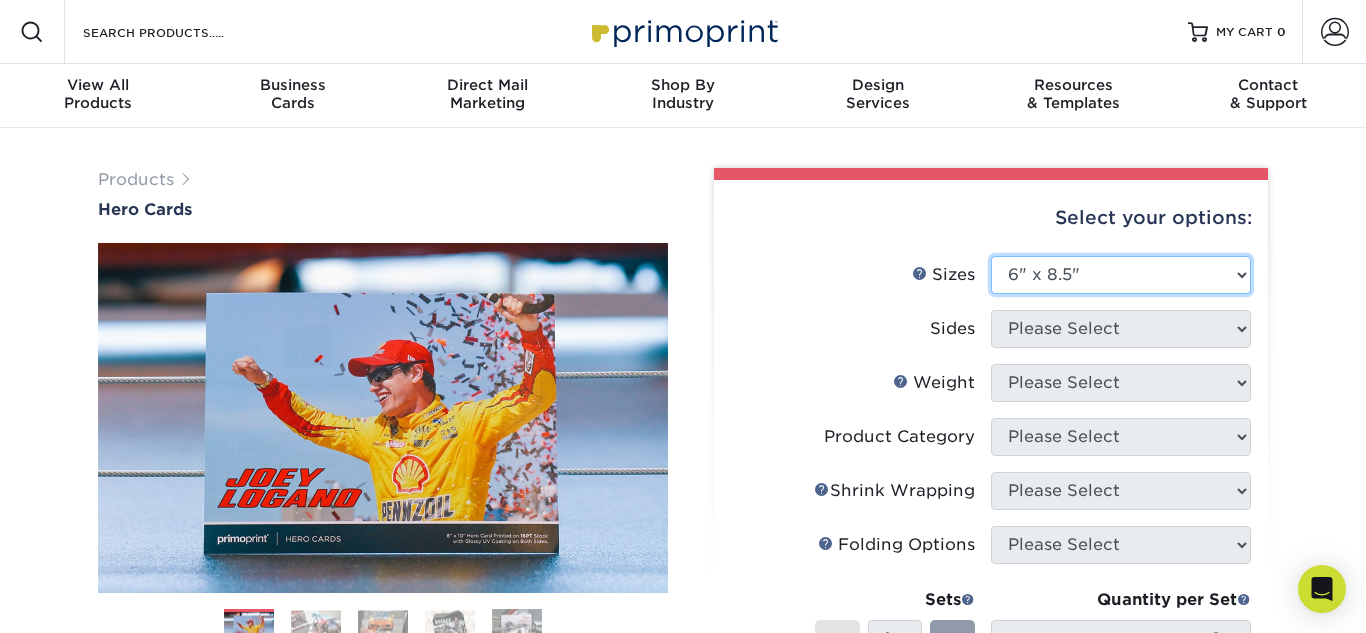 click on "Please Select
1.5" x 7"
4" x 6"
5" x 7"
6" x 8"
6" x 8.5"
6" x 9"
7" x 8.5"
7.5" x 8.5"
8" x 10" 8.5" x 11"" at bounding box center (1121, 275) 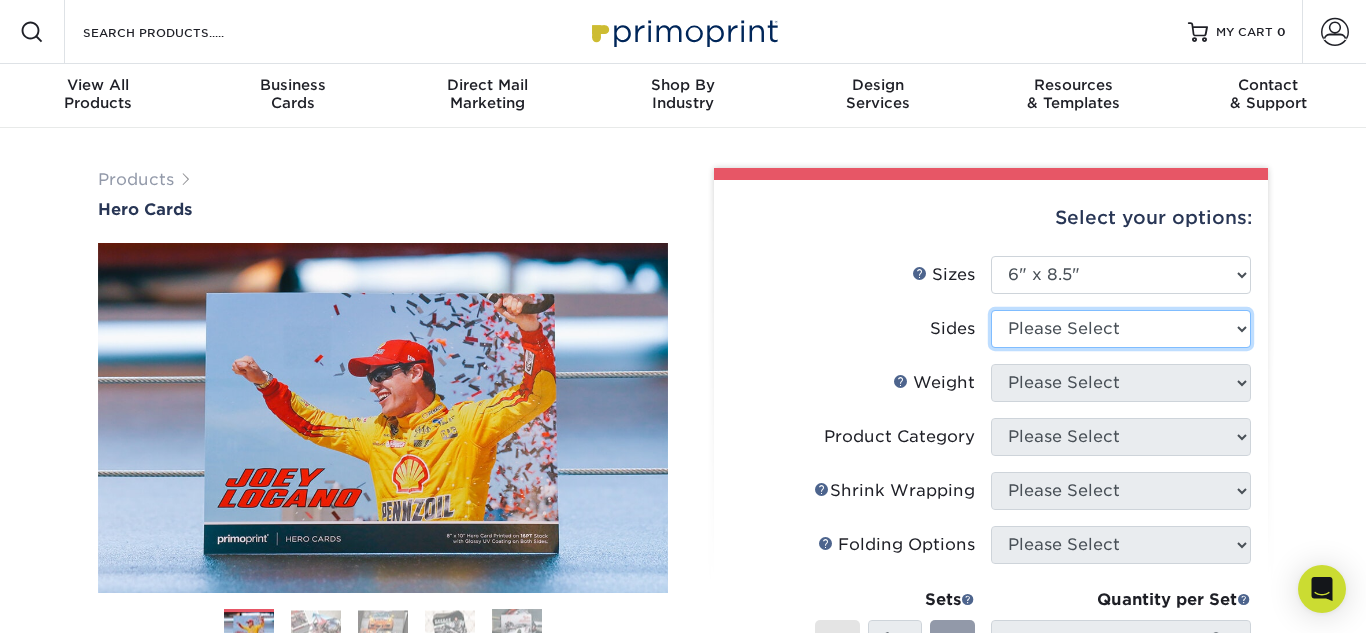 click on "Please Select Print Both Sides Print Front Only" at bounding box center [1121, 329] 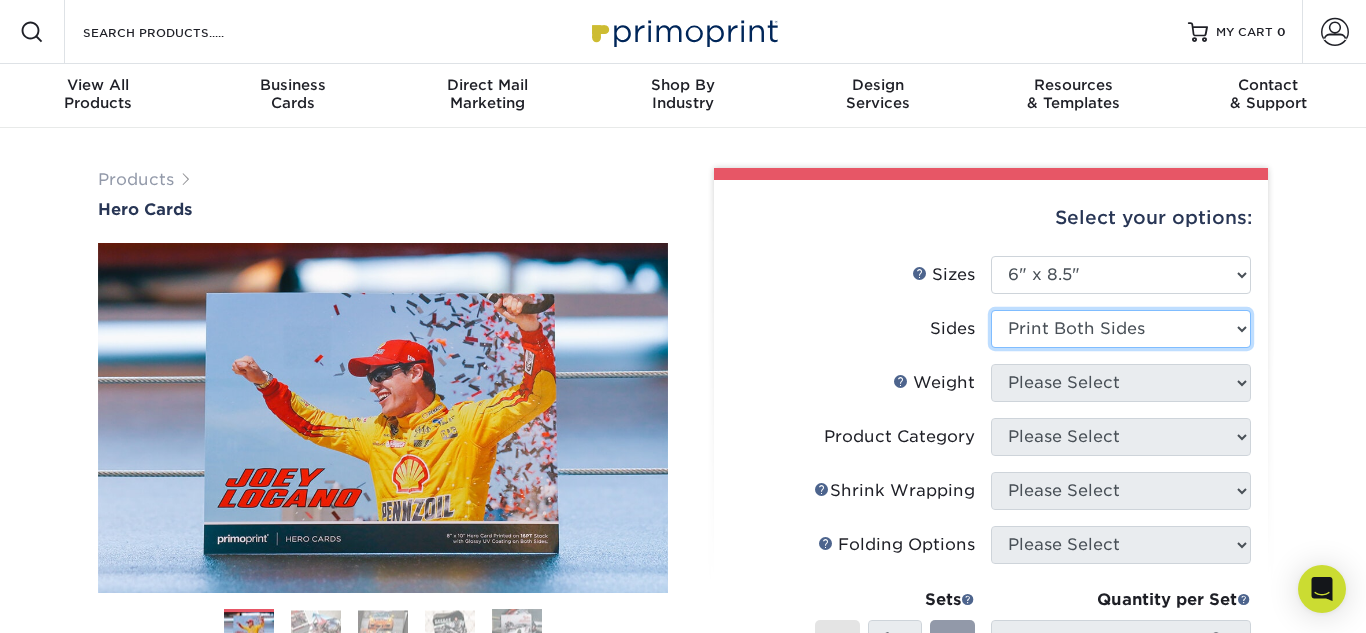 click on "Please Select Print Both Sides Print Front Only" at bounding box center (1121, 329) 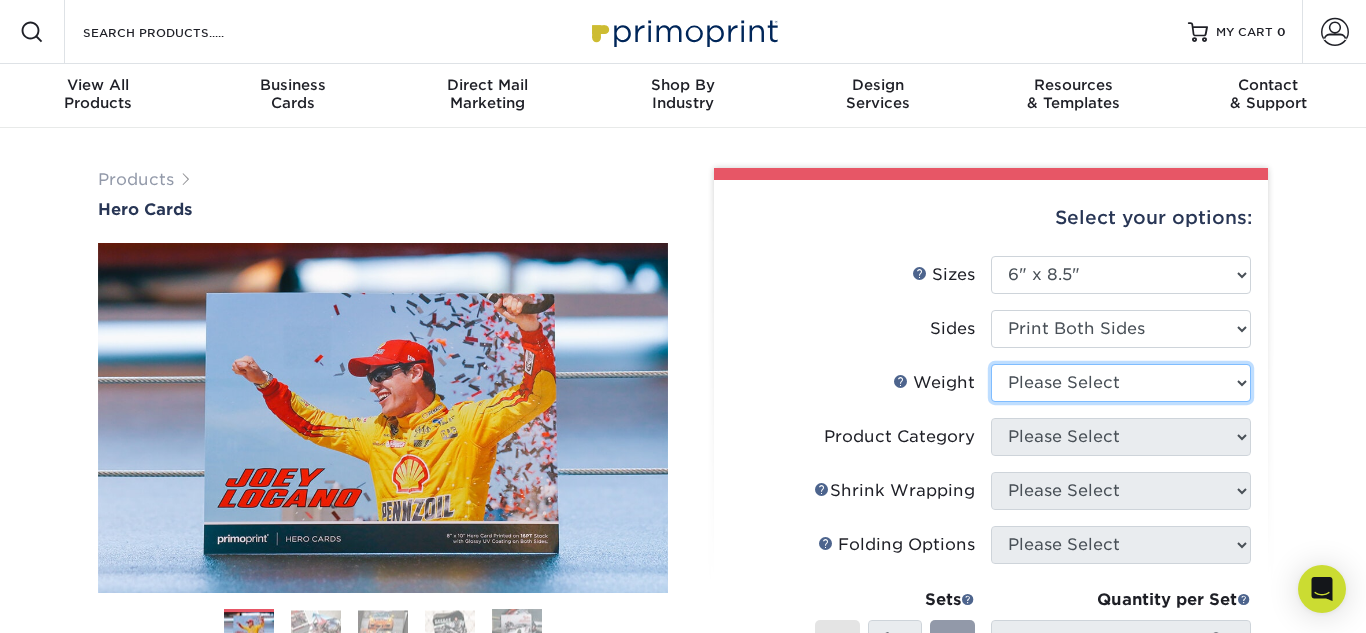 click on "Please Select 14PT" at bounding box center [1121, 383] 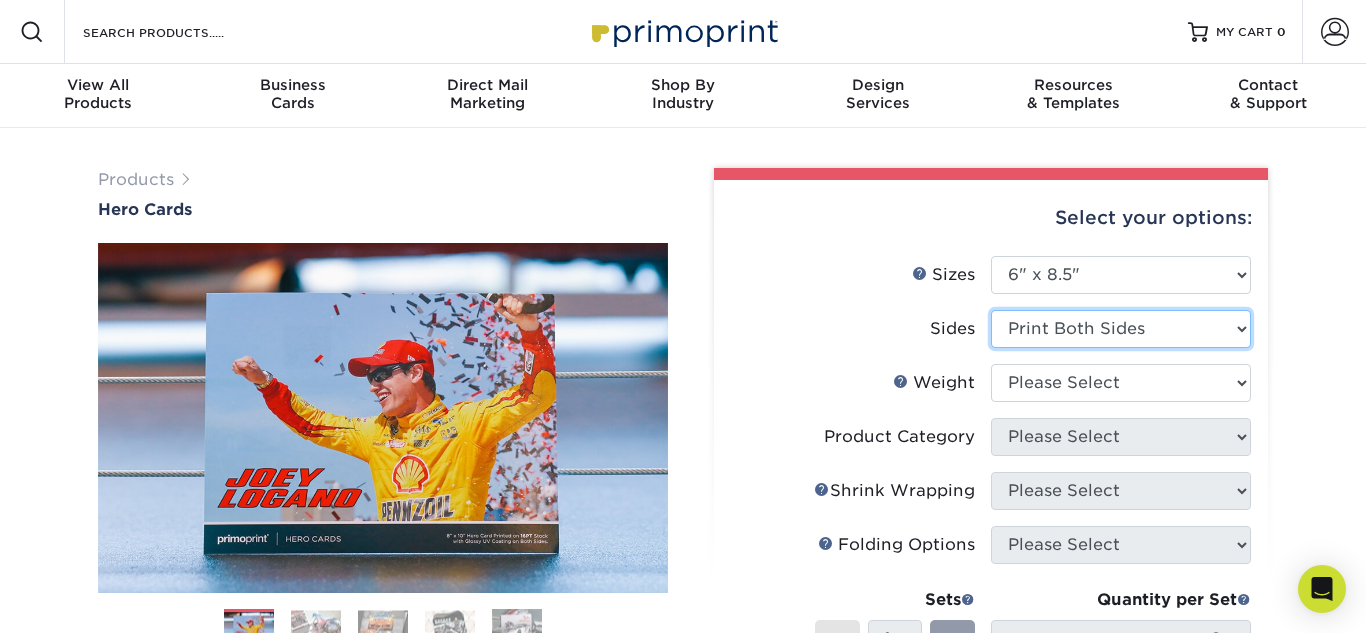 click on "Please Select Print Both Sides Print Front Only" at bounding box center [1121, 329] 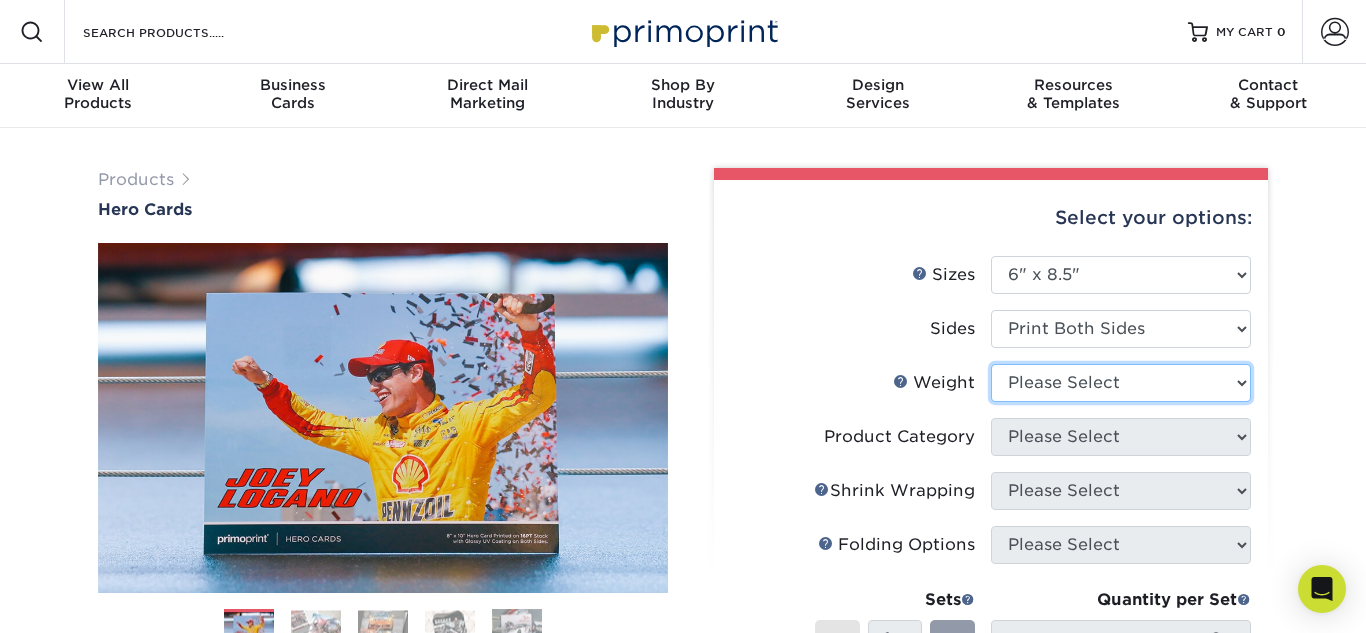 click on "Please Select 14PT" at bounding box center (1121, 383) 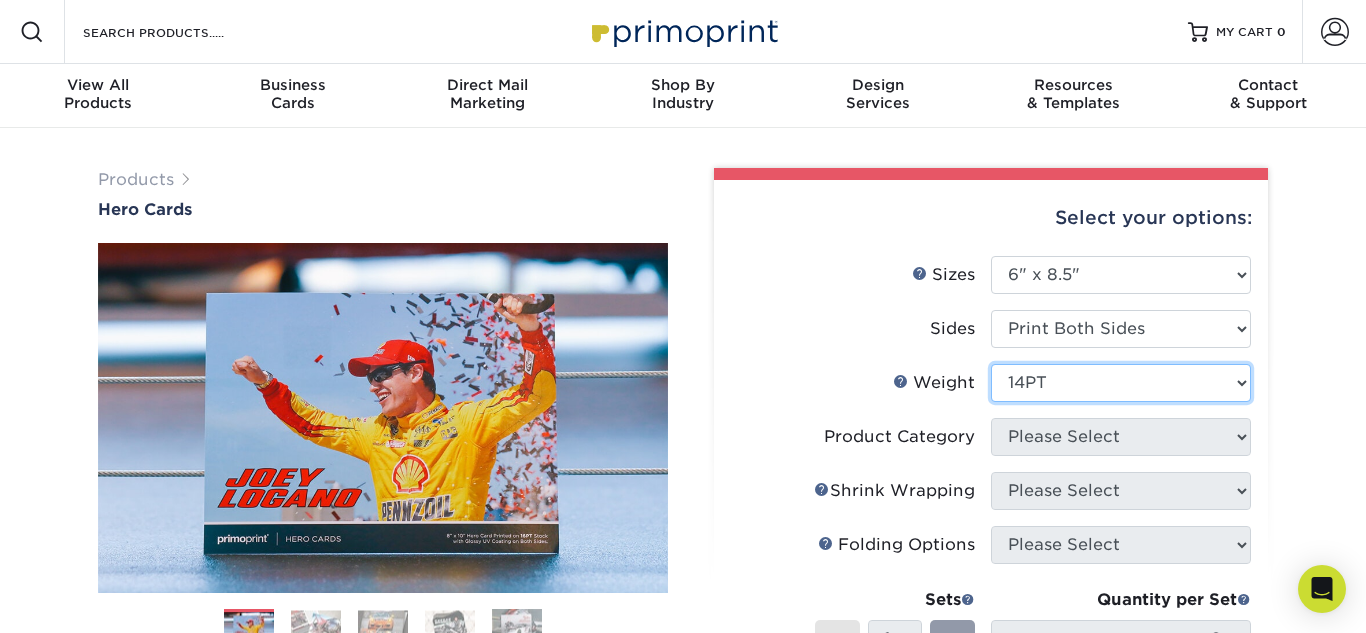 click on "Please Select 14PT" at bounding box center [1121, 383] 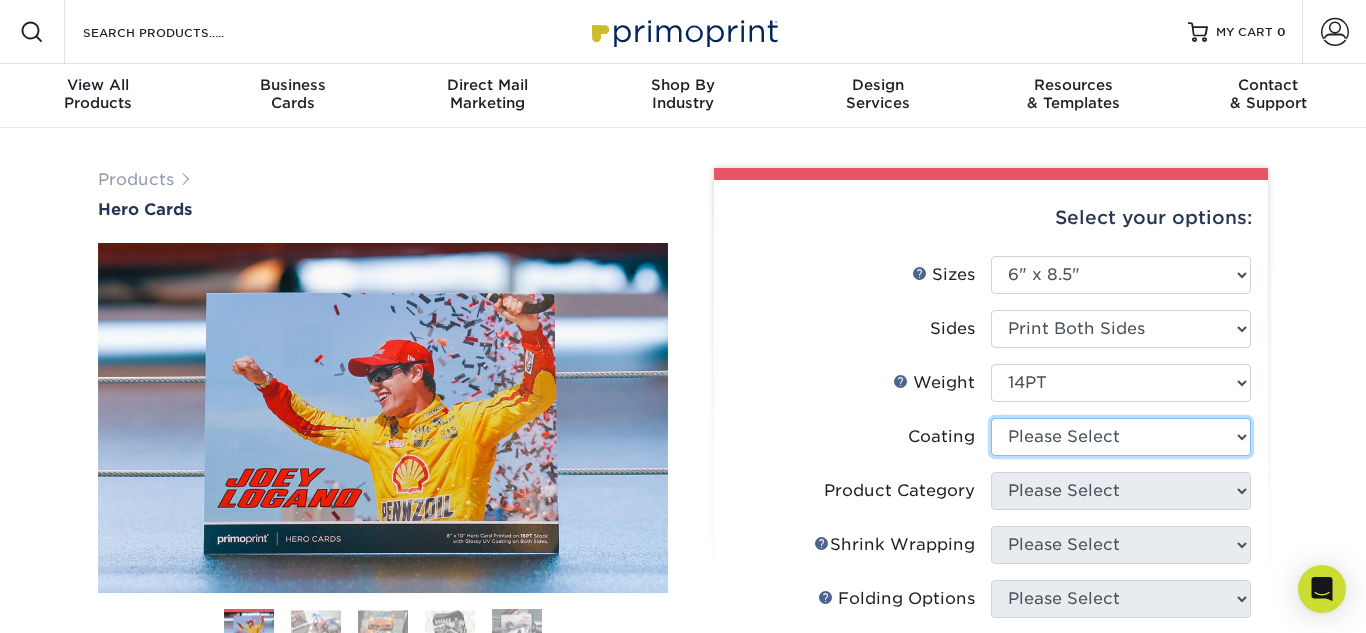 click at bounding box center (1121, 437) 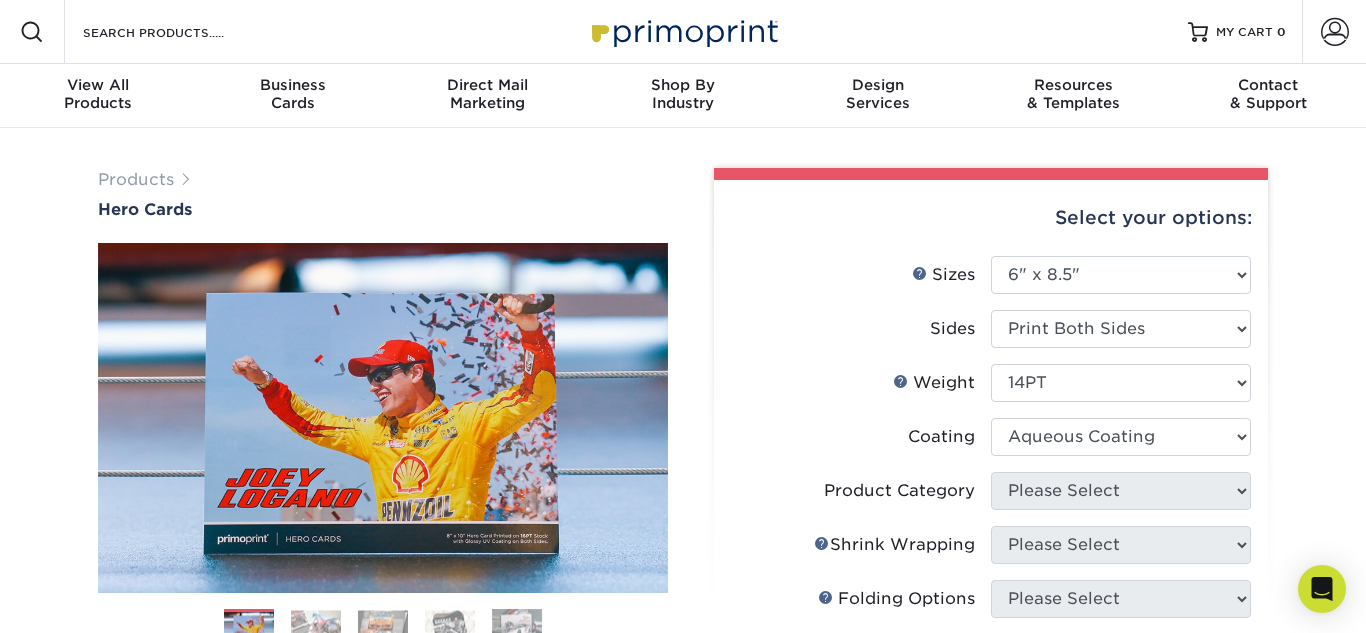 click at bounding box center [1121, 437] 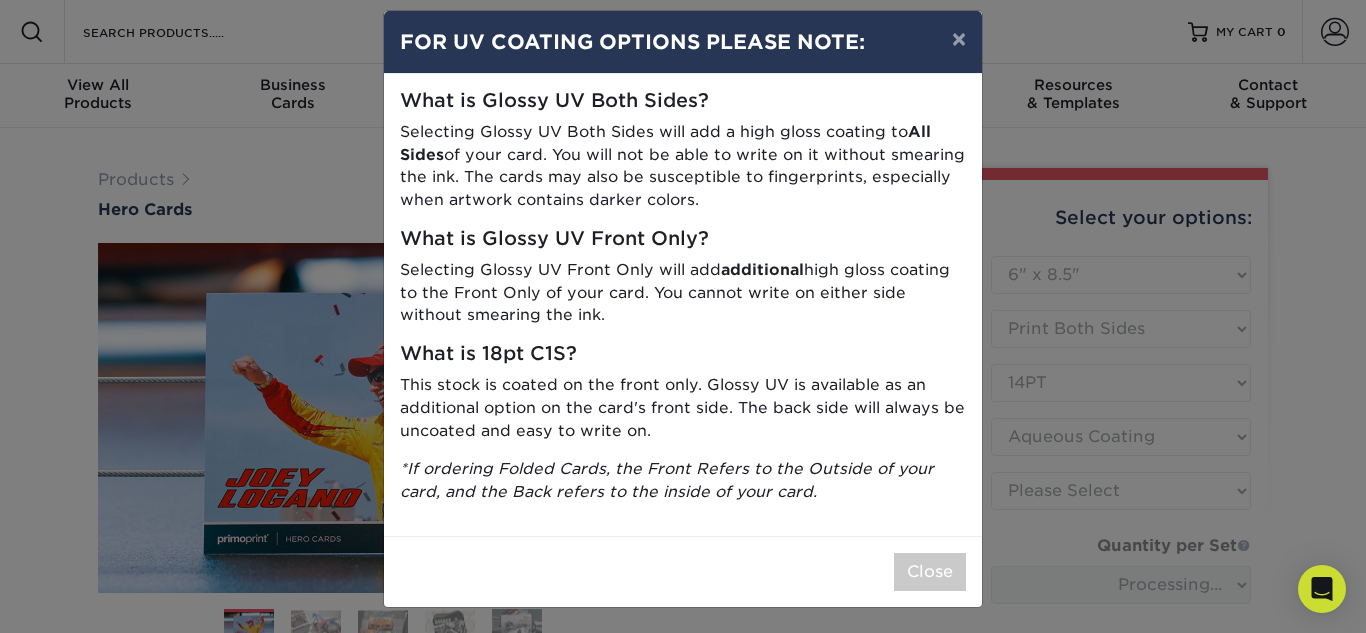 scroll, scrollTop: 21, scrollLeft: 0, axis: vertical 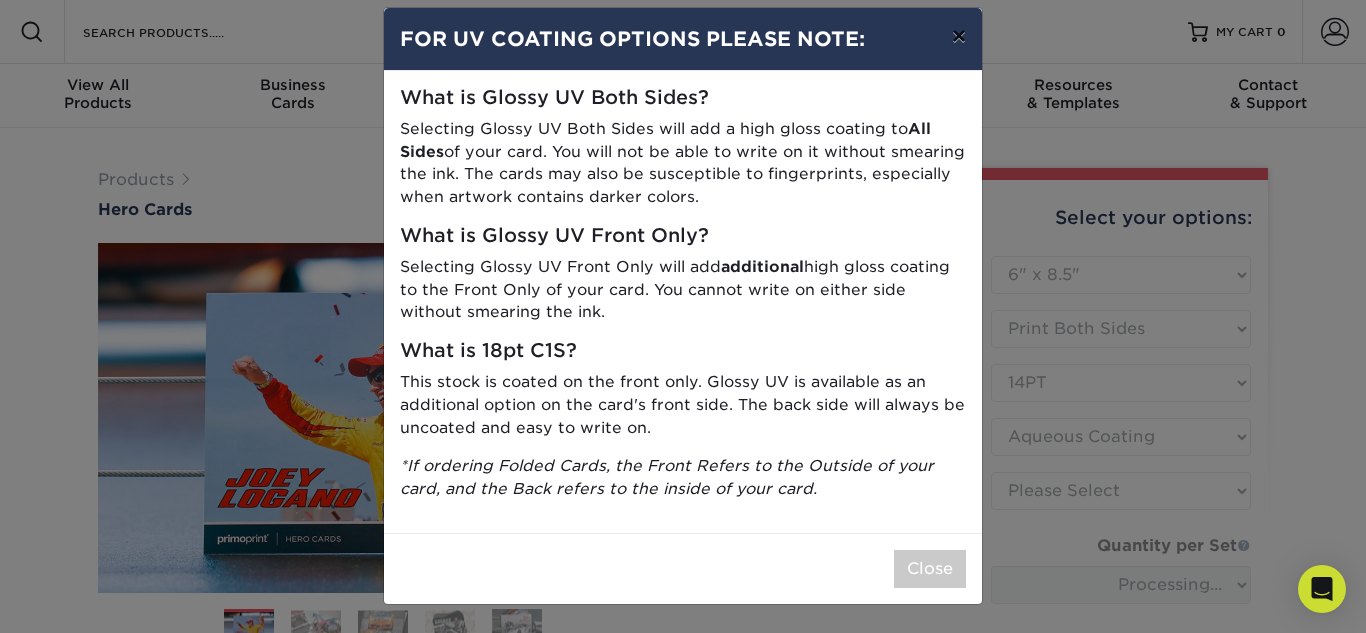 click on "×" at bounding box center (959, 36) 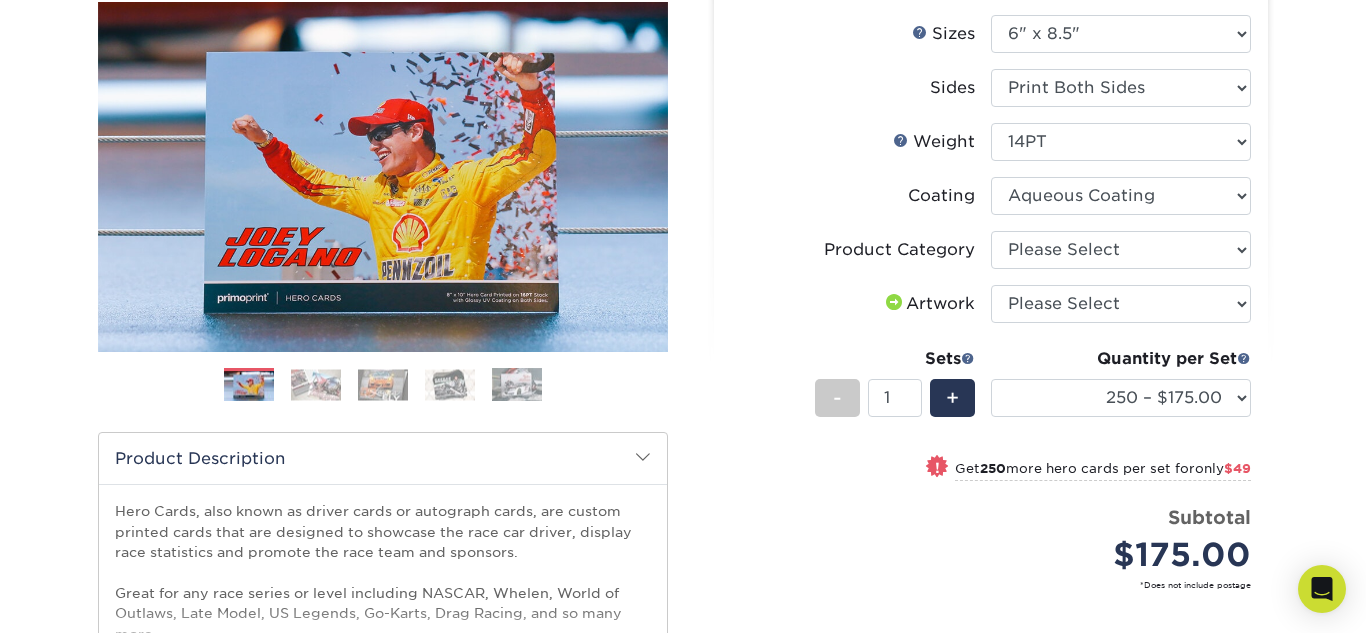 scroll, scrollTop: 238, scrollLeft: 0, axis: vertical 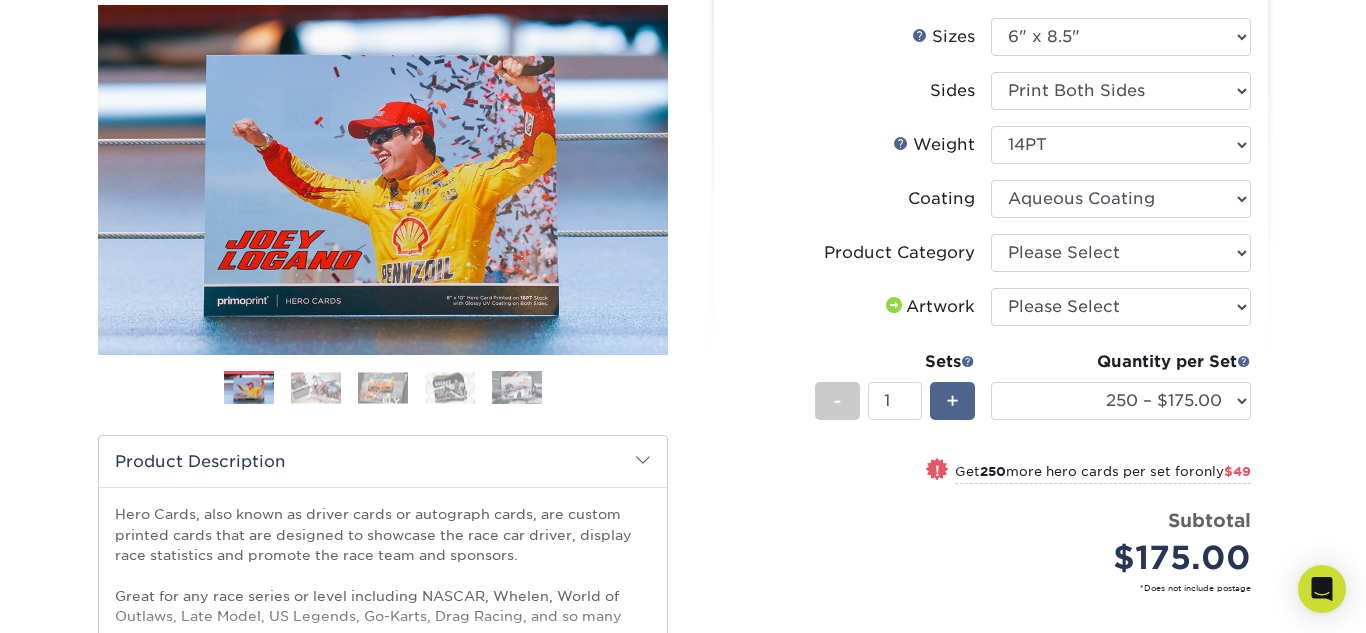 click on "+" at bounding box center (952, 401) 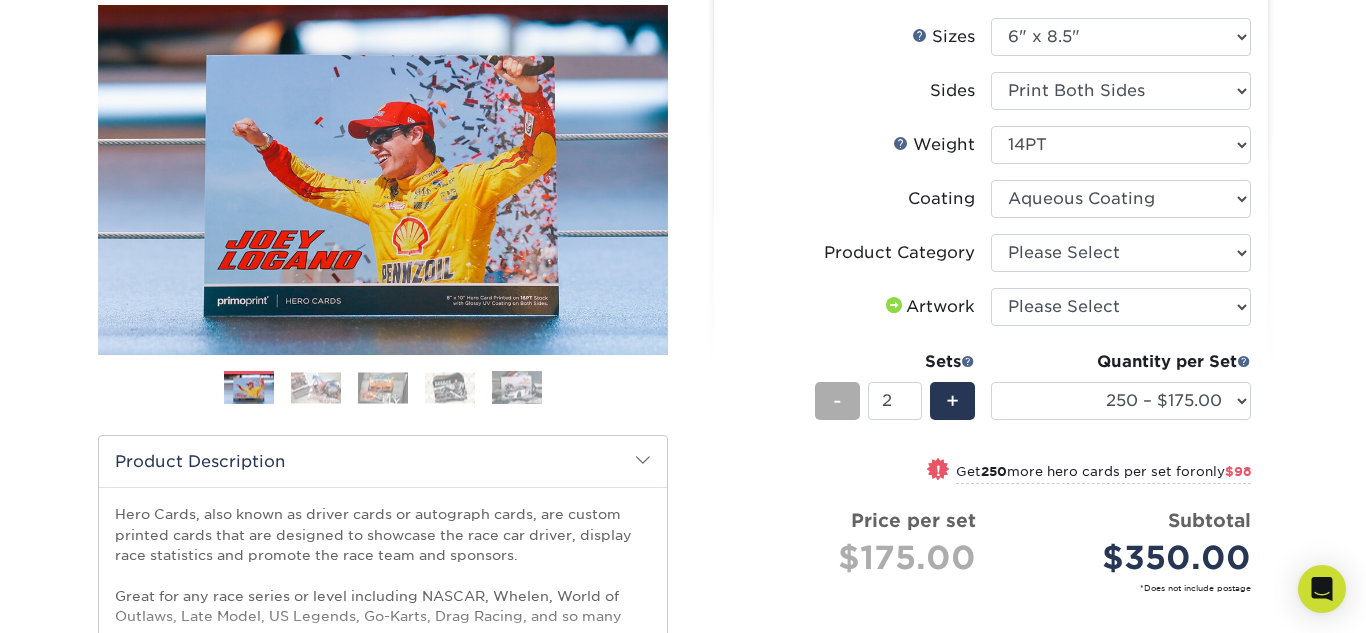 click on "-" at bounding box center [837, 401] 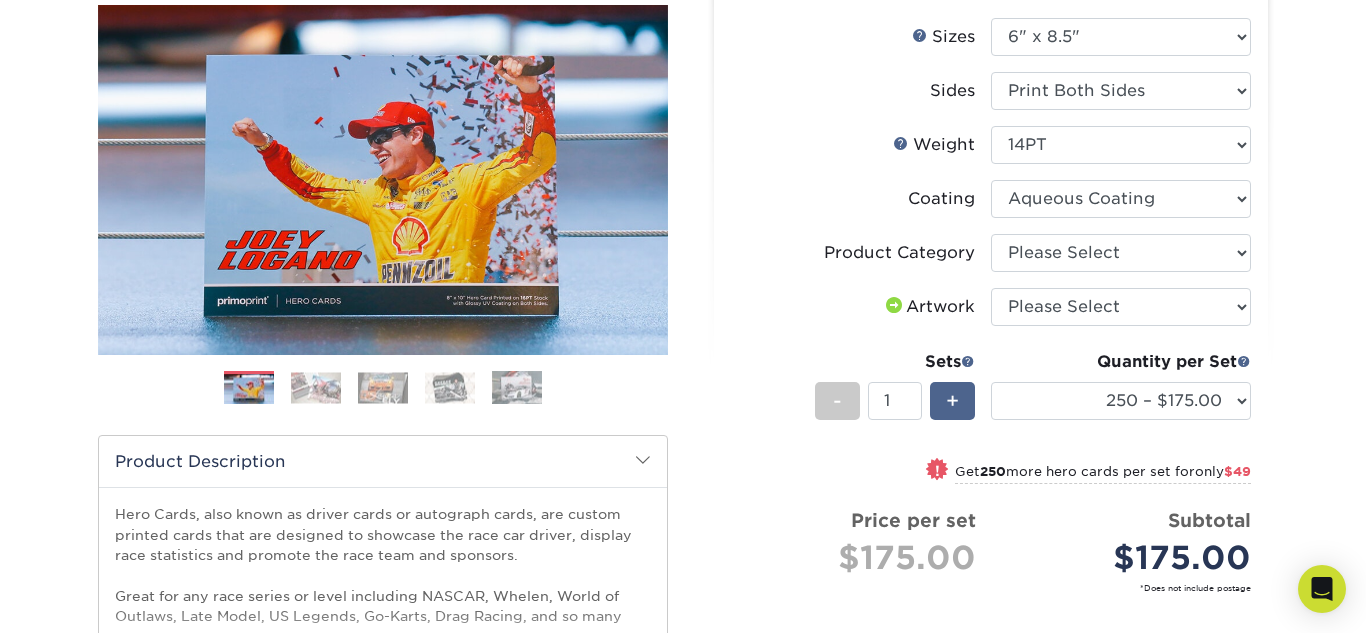 click on "+" at bounding box center [952, 401] 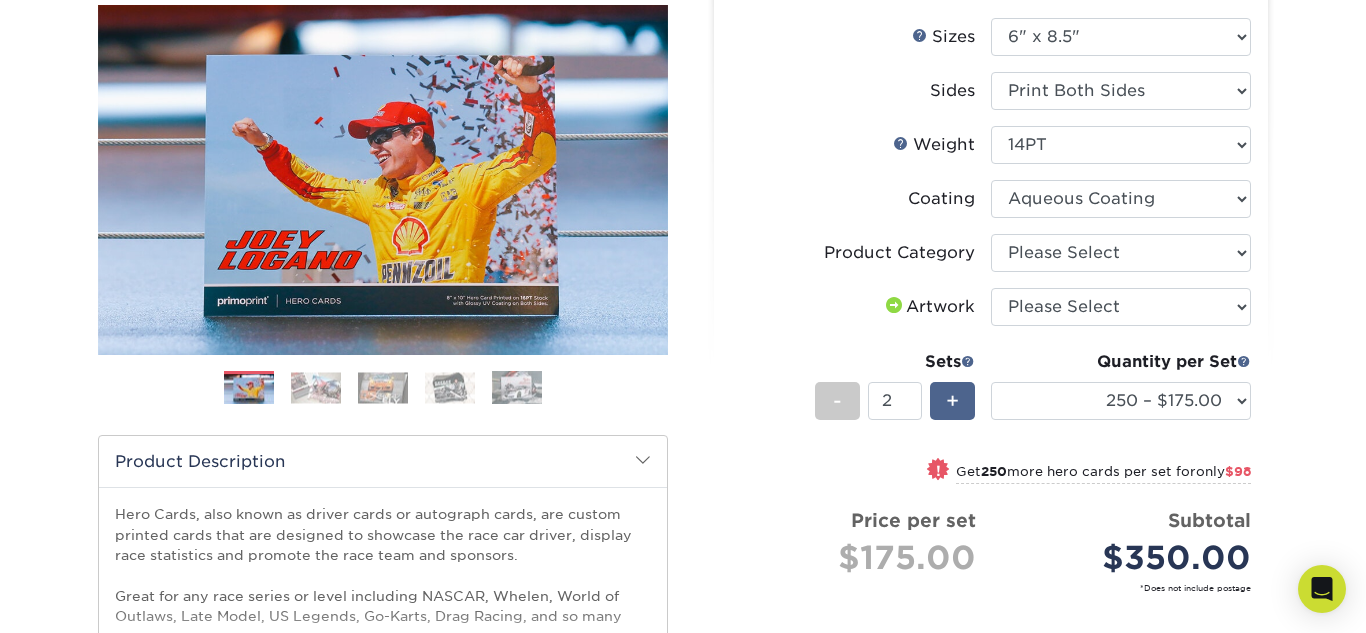 click on "+" at bounding box center (952, 401) 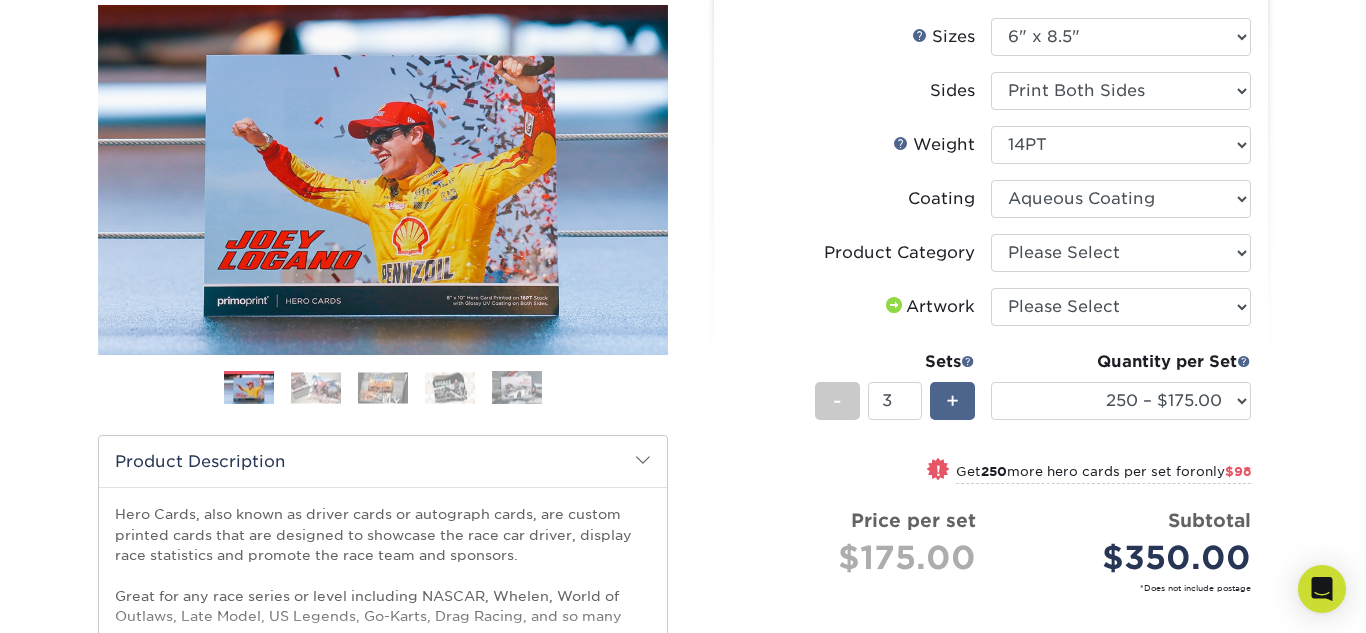 click on "+" at bounding box center (952, 401) 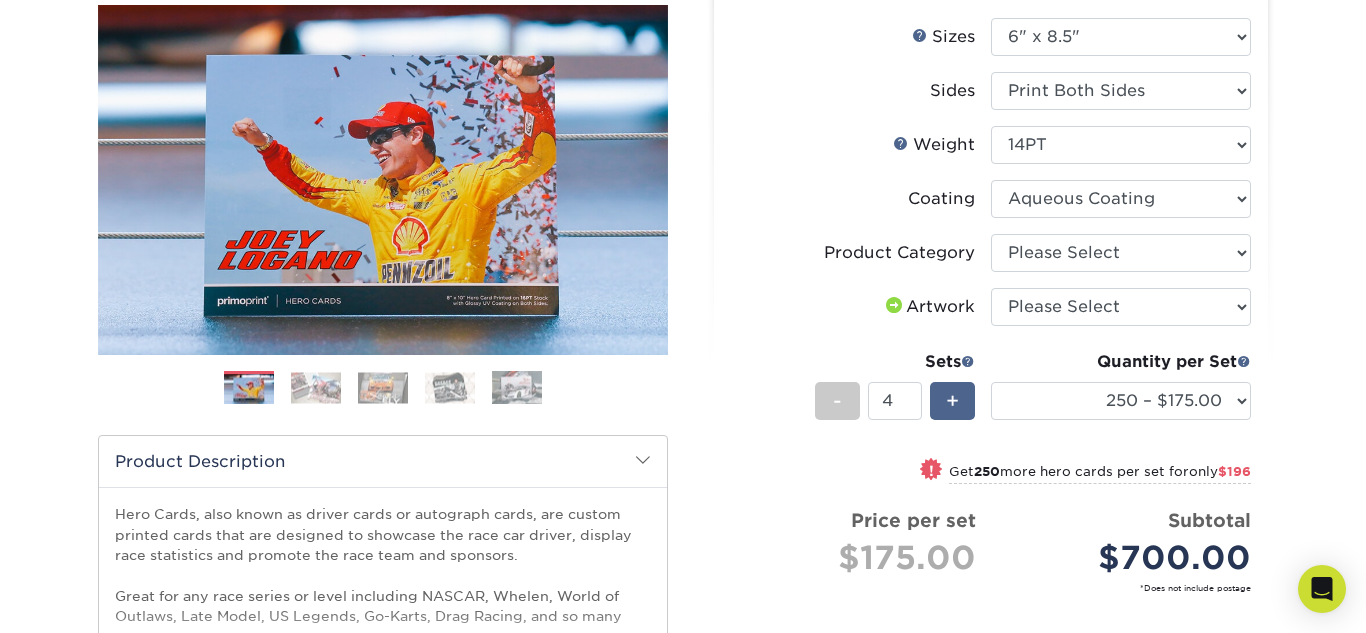 click on "+" at bounding box center [952, 401] 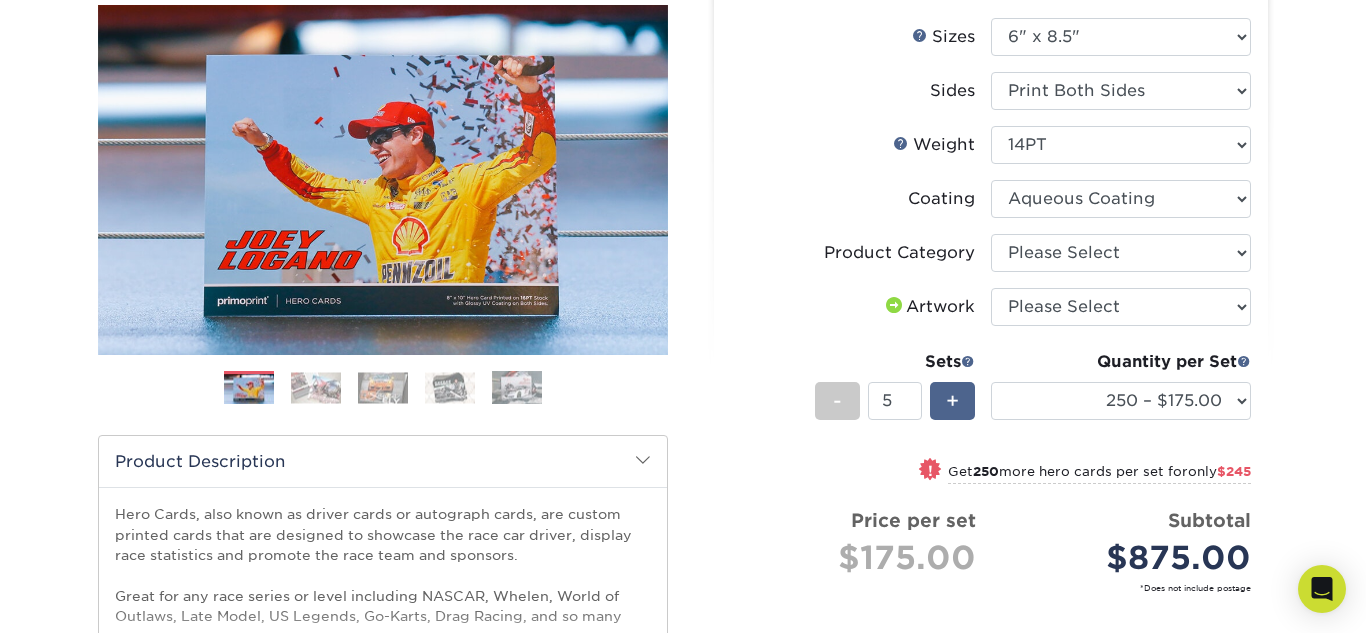 click on "+" at bounding box center [952, 401] 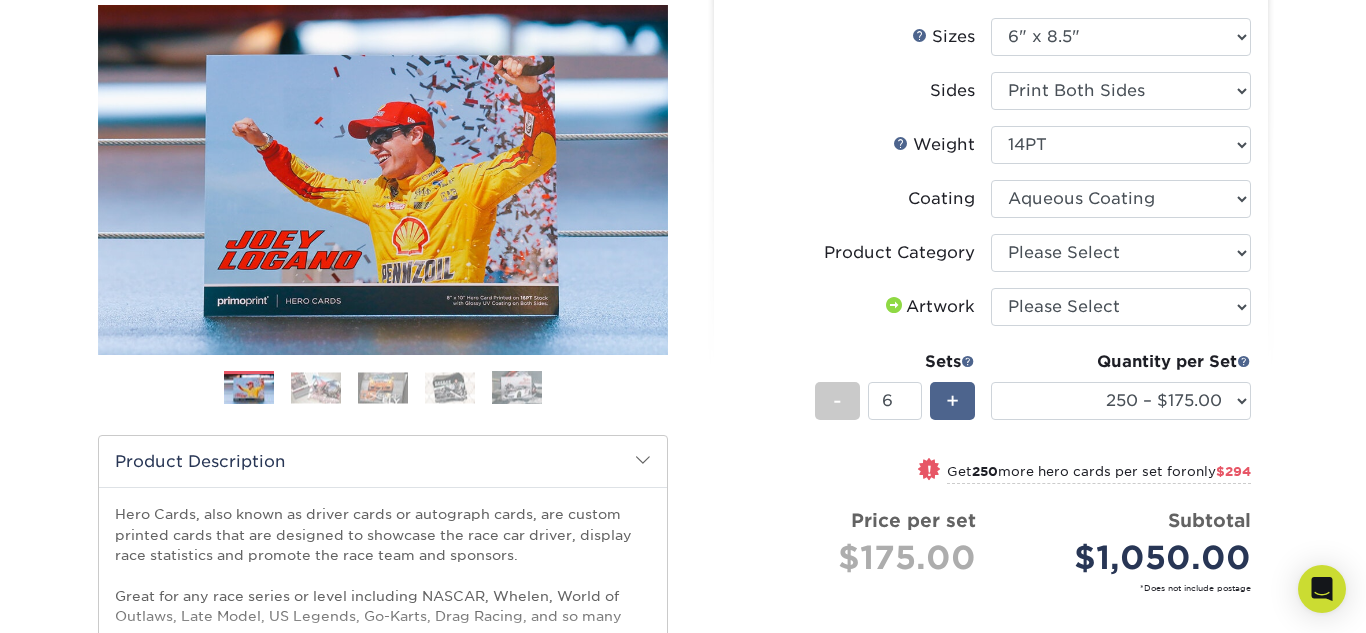 click on "+" at bounding box center [952, 401] 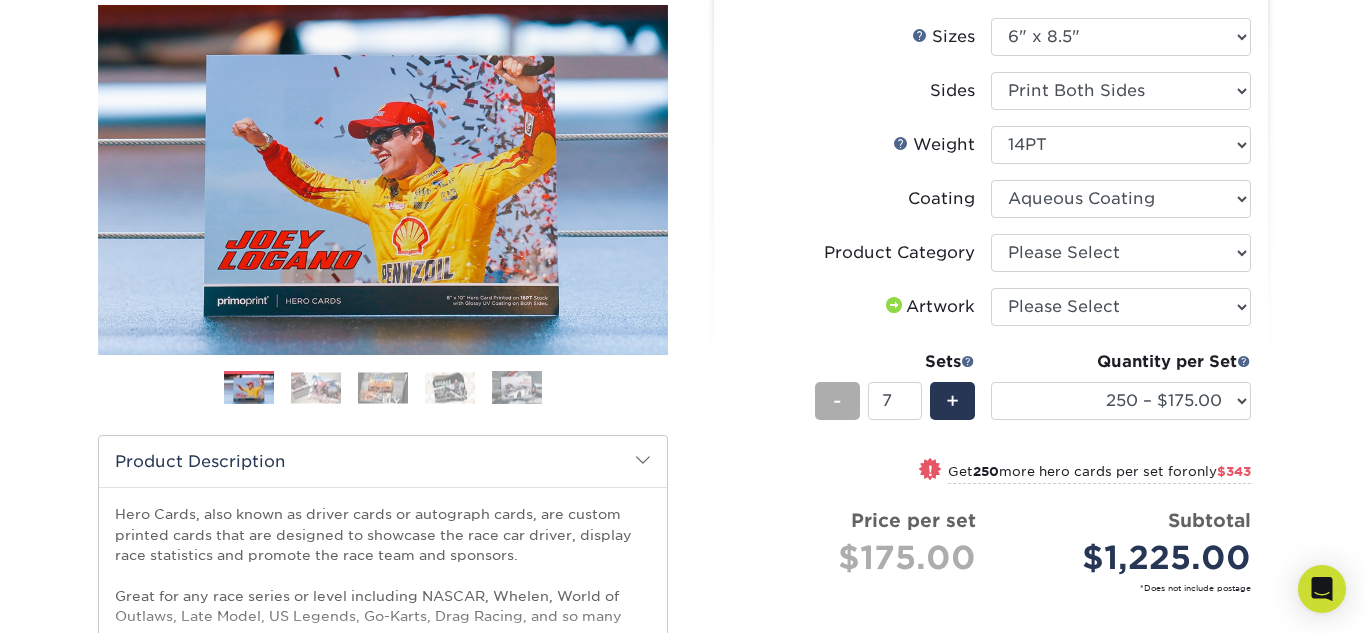 click on "-" at bounding box center [837, 401] 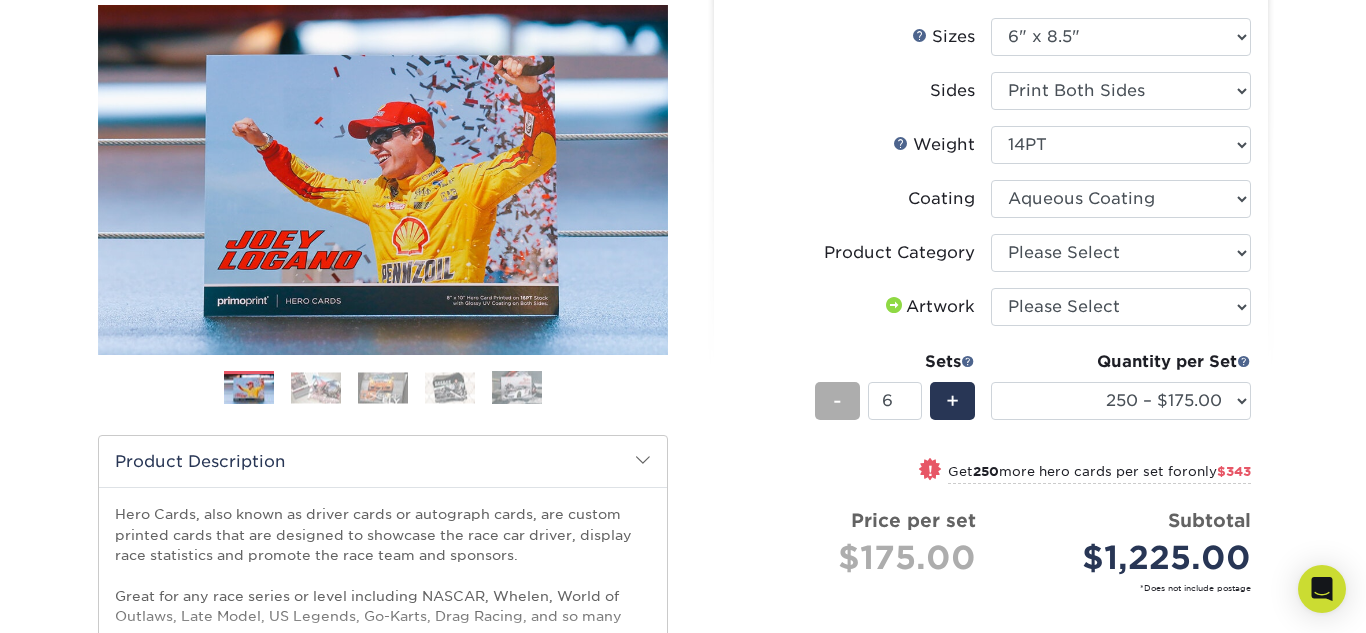 click on "-" at bounding box center [837, 401] 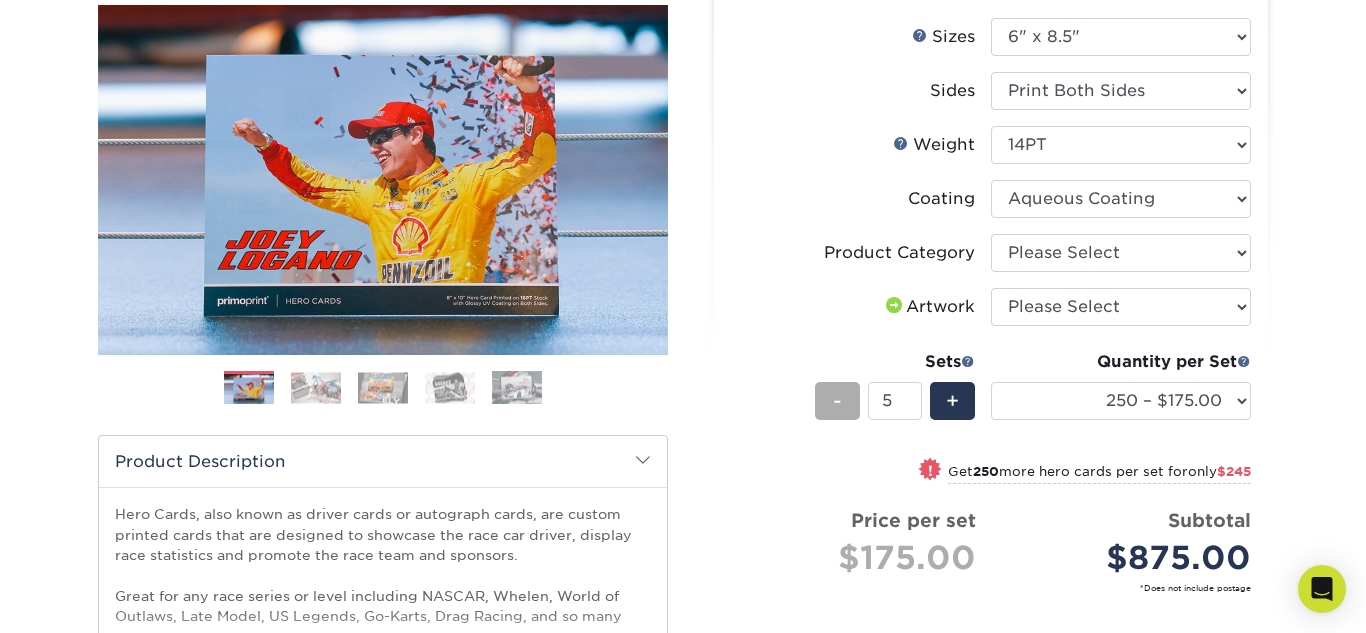 click on "-" at bounding box center (837, 401) 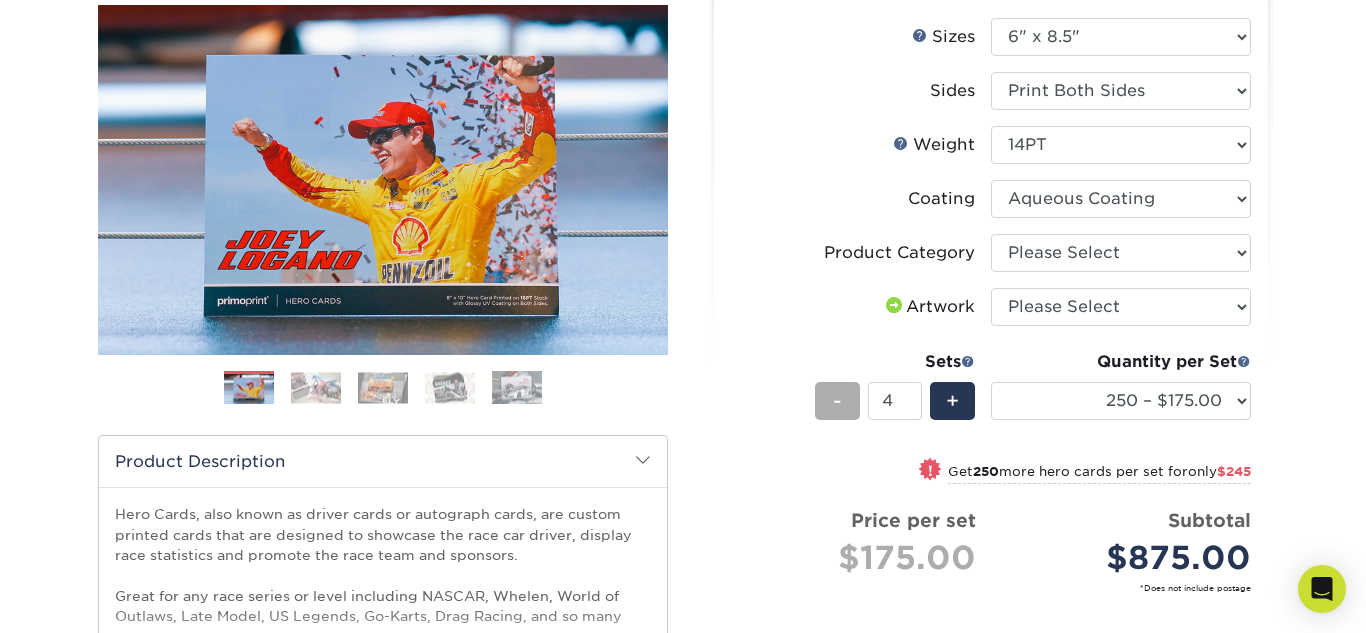 click on "-" at bounding box center [837, 401] 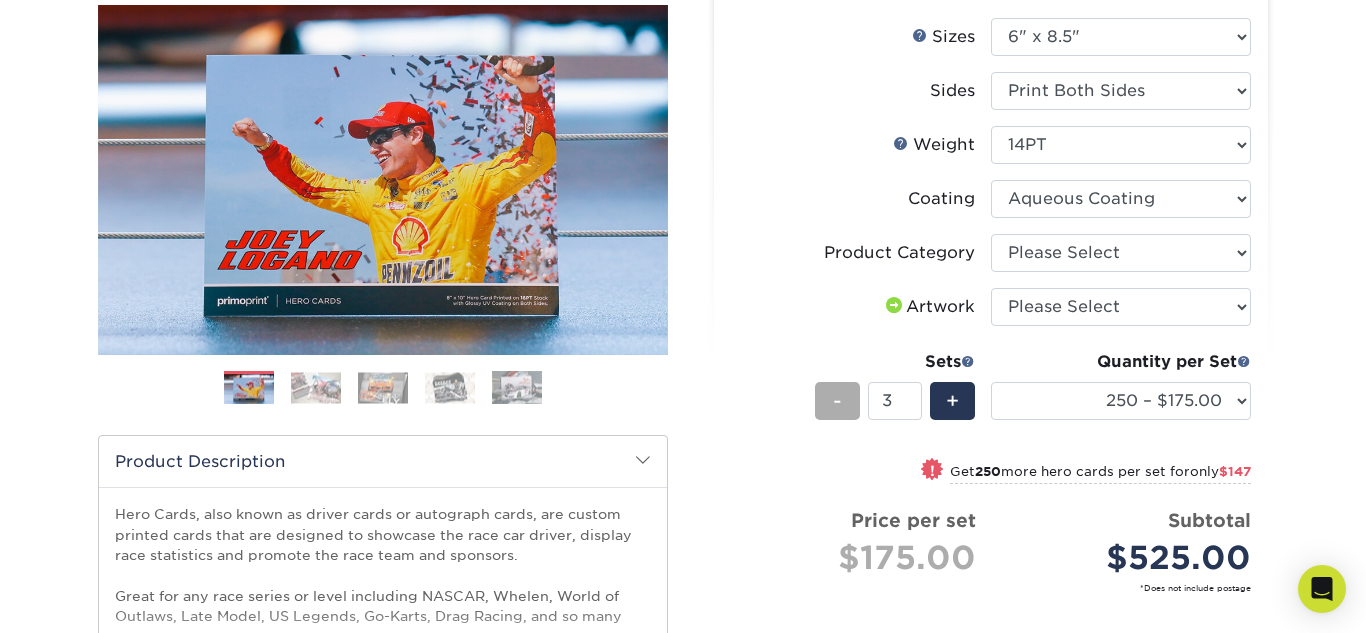 click on "-" at bounding box center [837, 401] 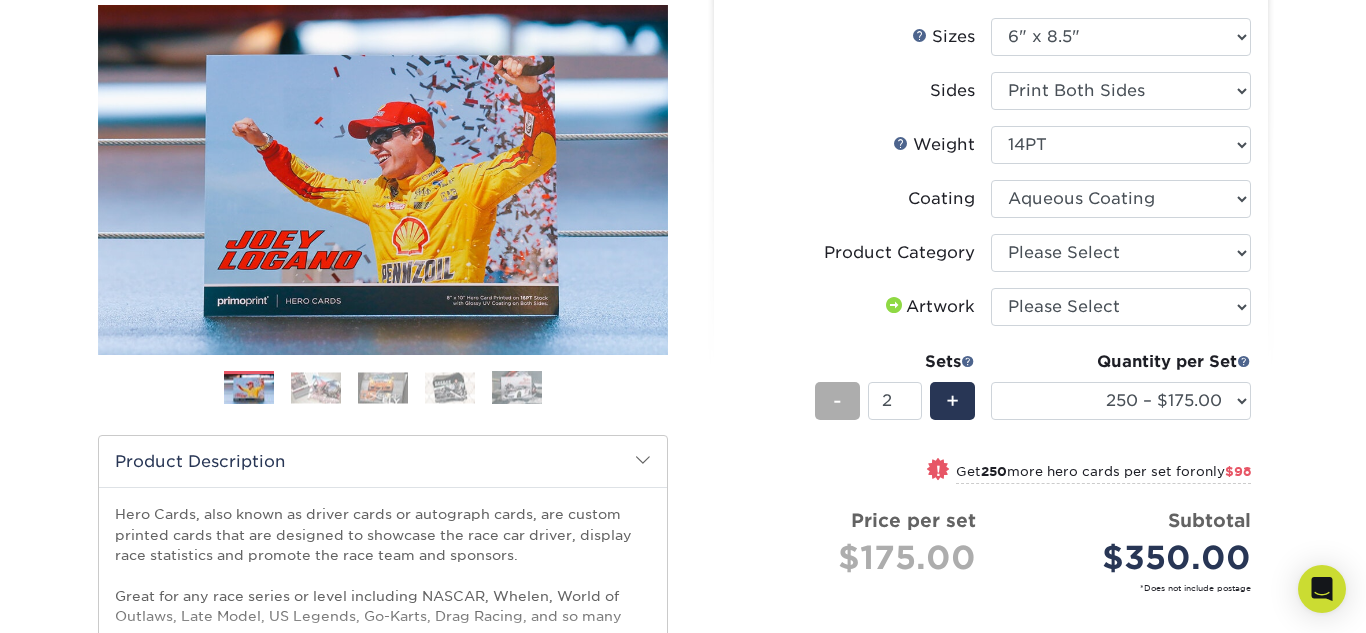 click on "-" at bounding box center [837, 401] 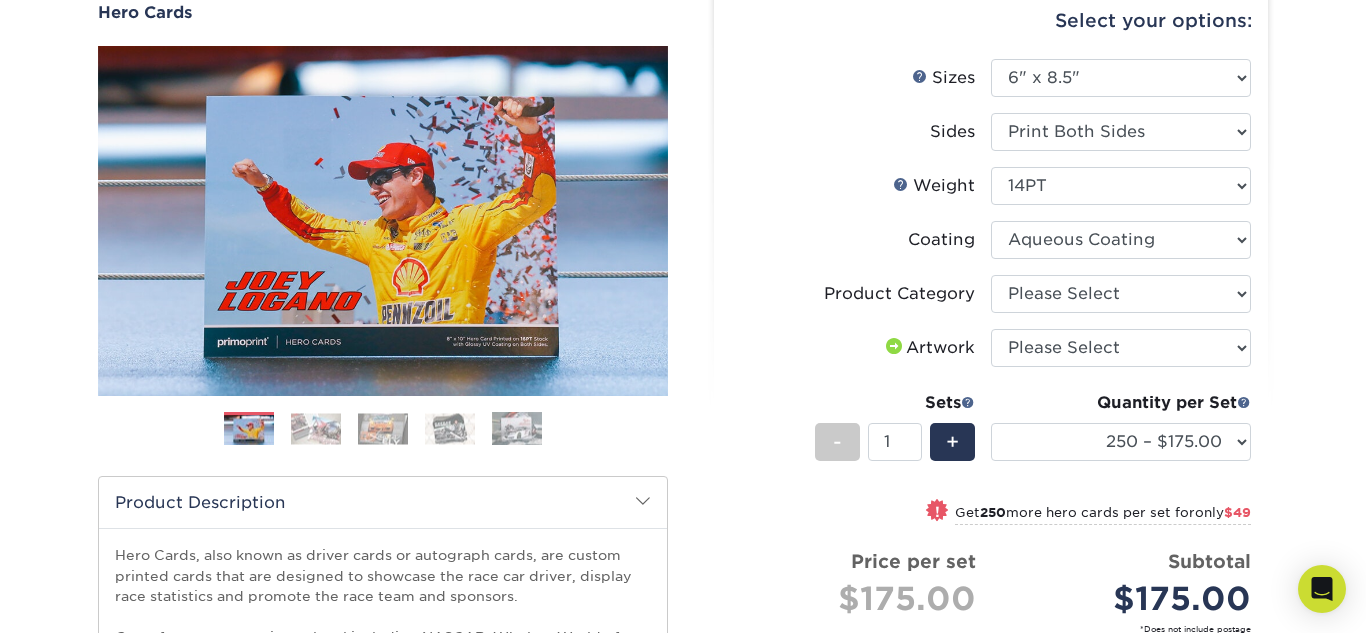 scroll, scrollTop: 200, scrollLeft: 0, axis: vertical 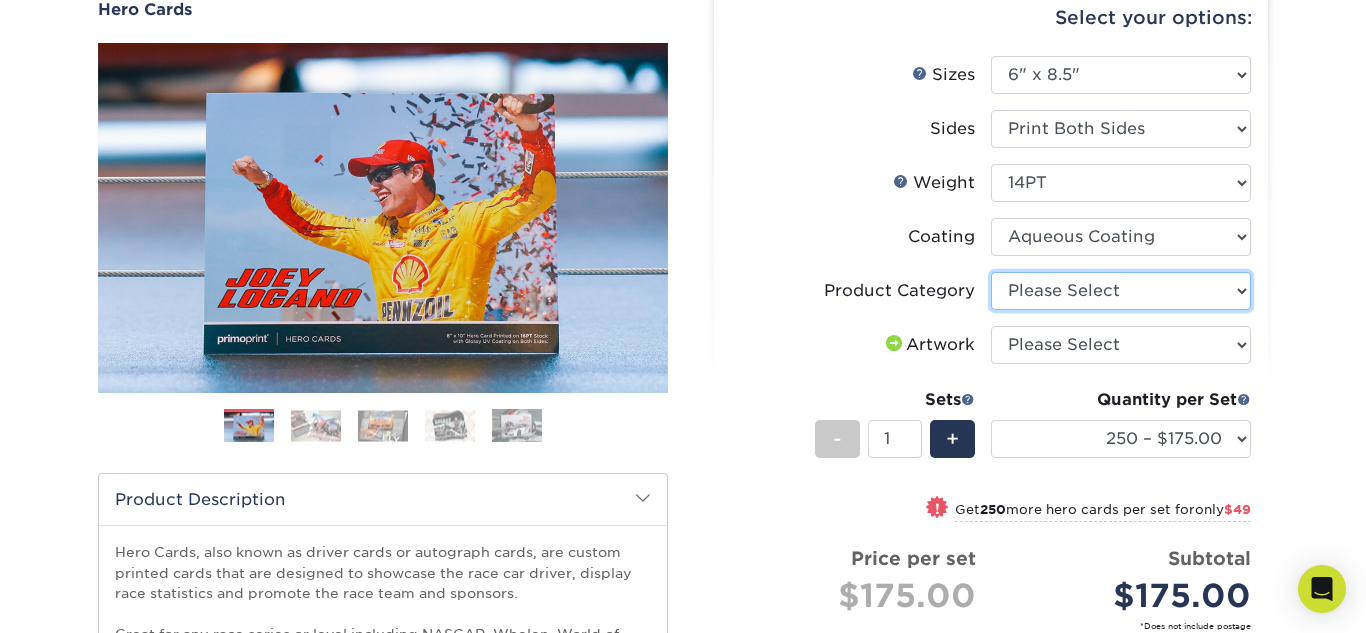 click on "Please Select Postcards" at bounding box center (1121, 291) 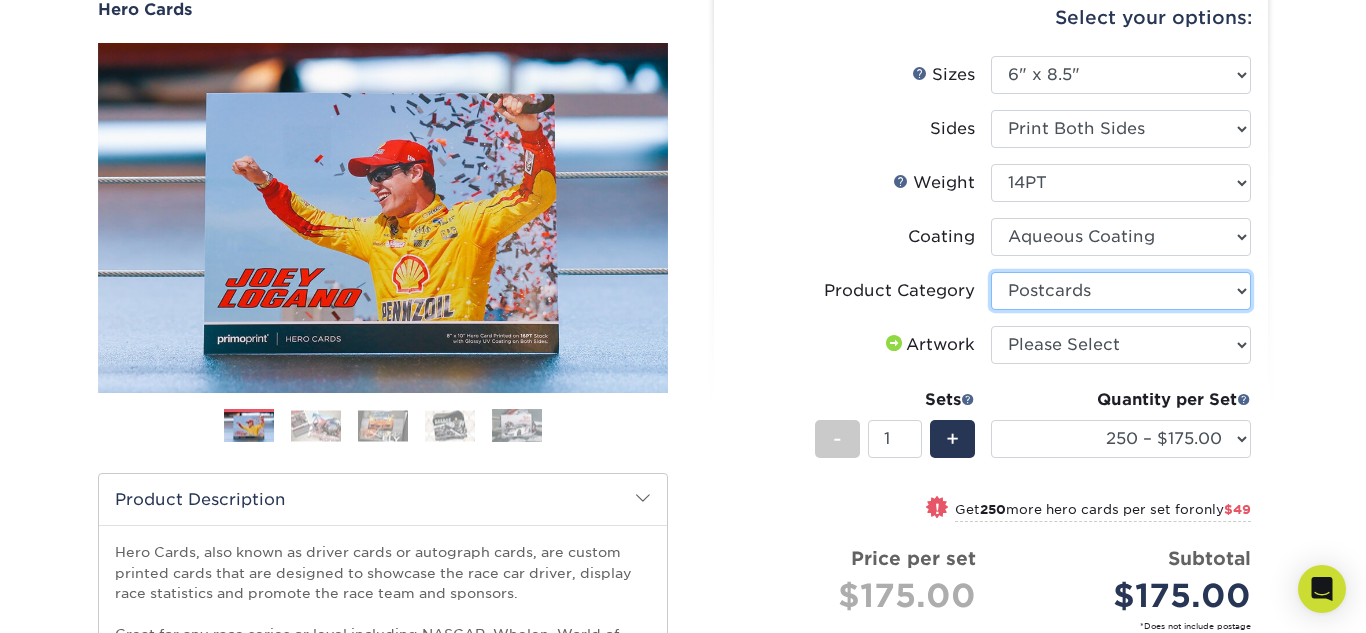 click on "Please Select Postcards" at bounding box center [1121, 291] 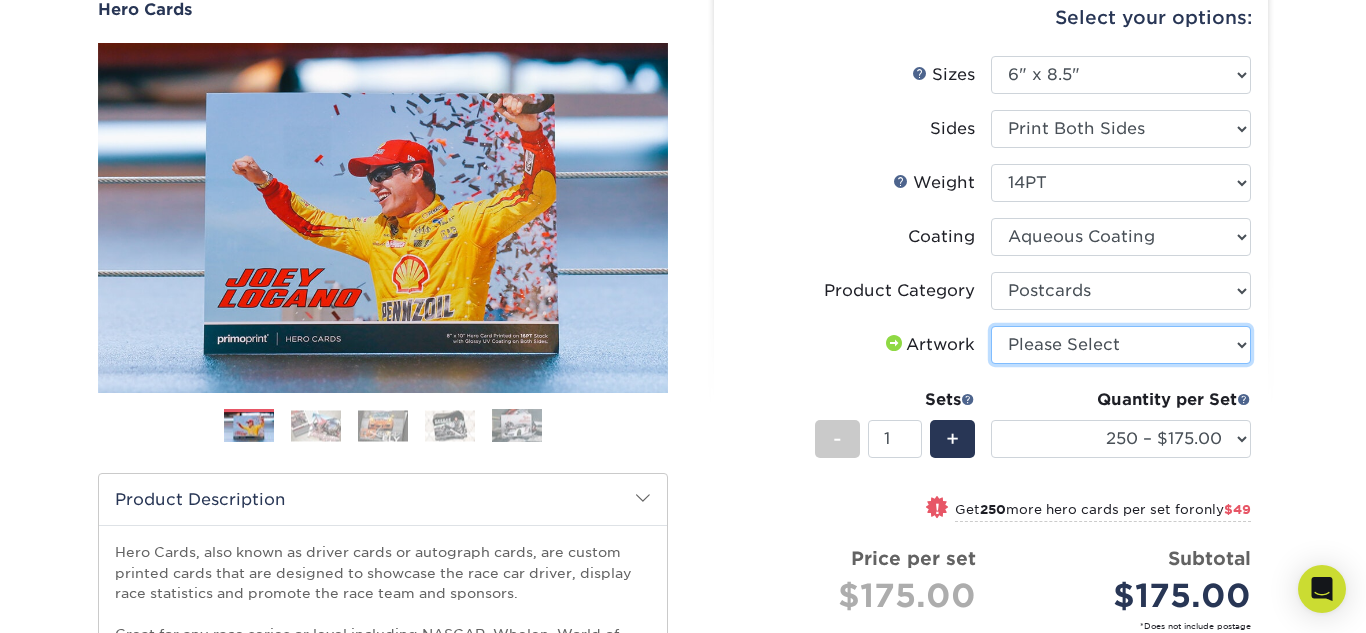 click on "Please Select I will upload files I need a design - $150" at bounding box center (1121, 345) 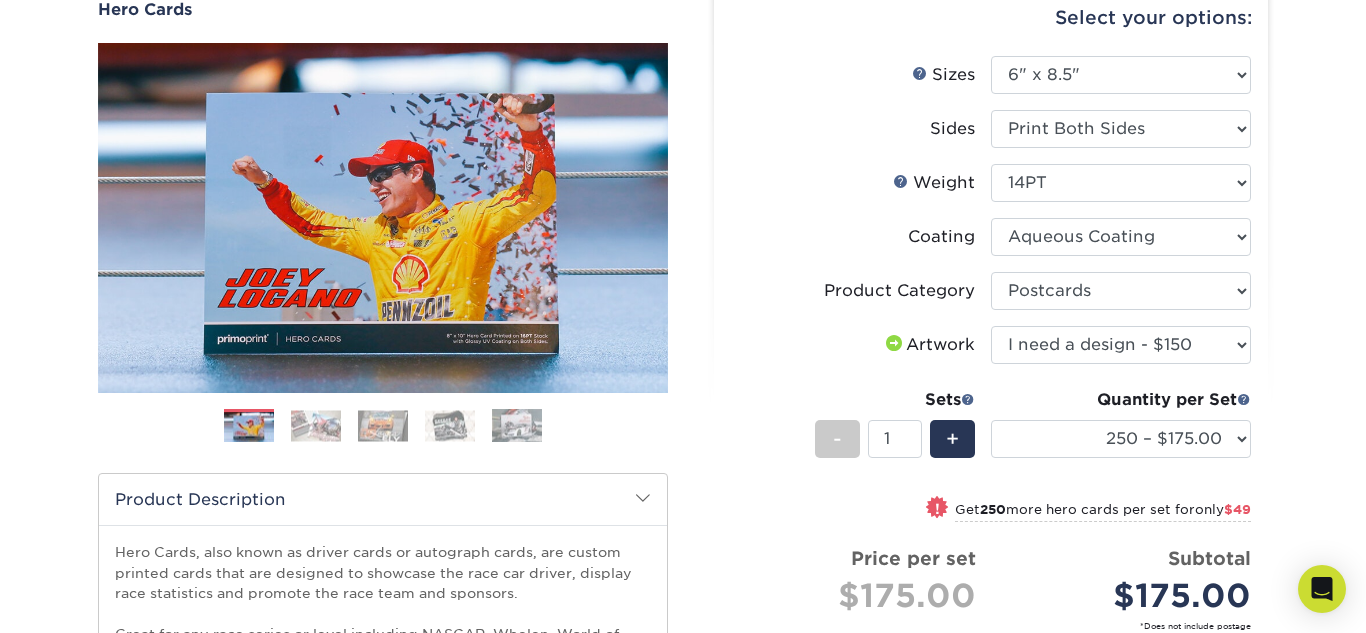click on "Please Select I will upload files I need a design - $150" at bounding box center [1121, 345] 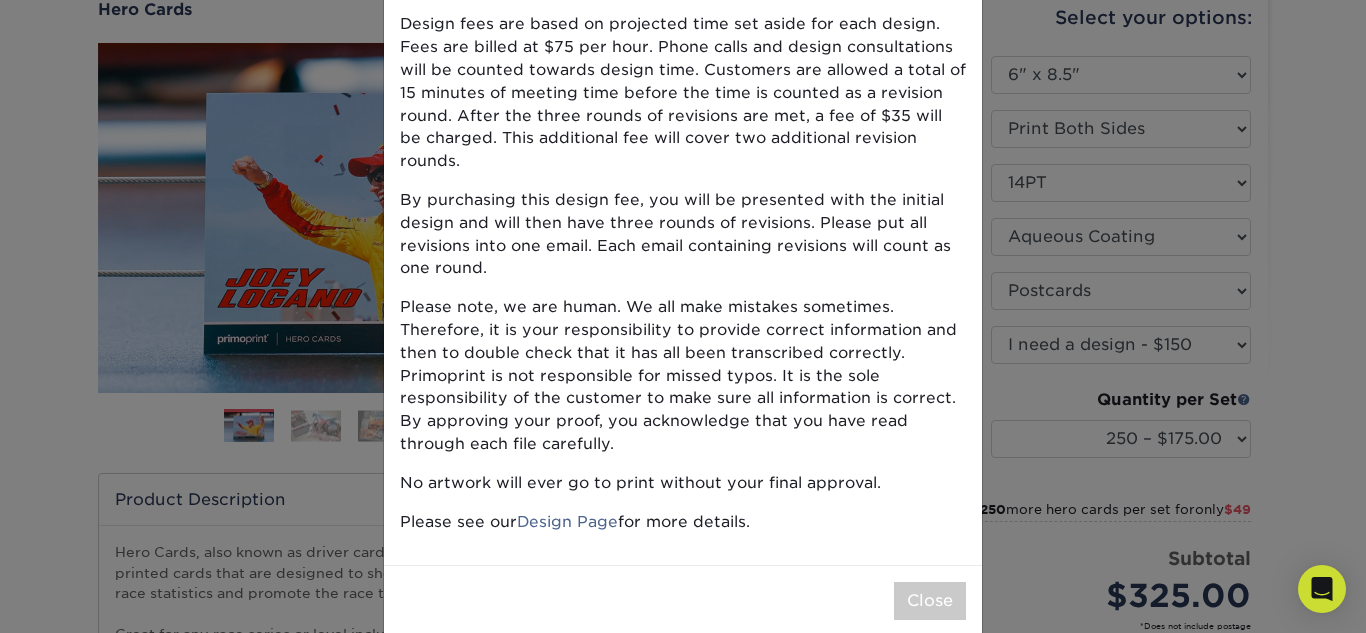 scroll, scrollTop: 189, scrollLeft: 0, axis: vertical 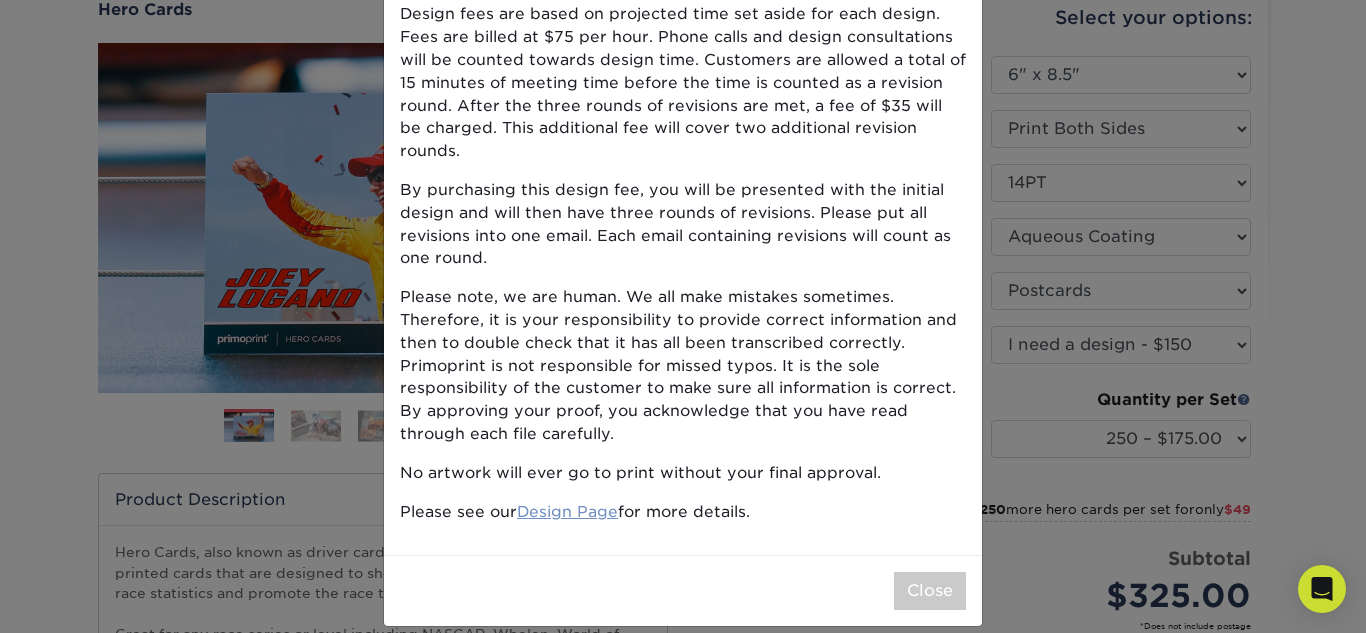 click on "Design Page" at bounding box center (567, 511) 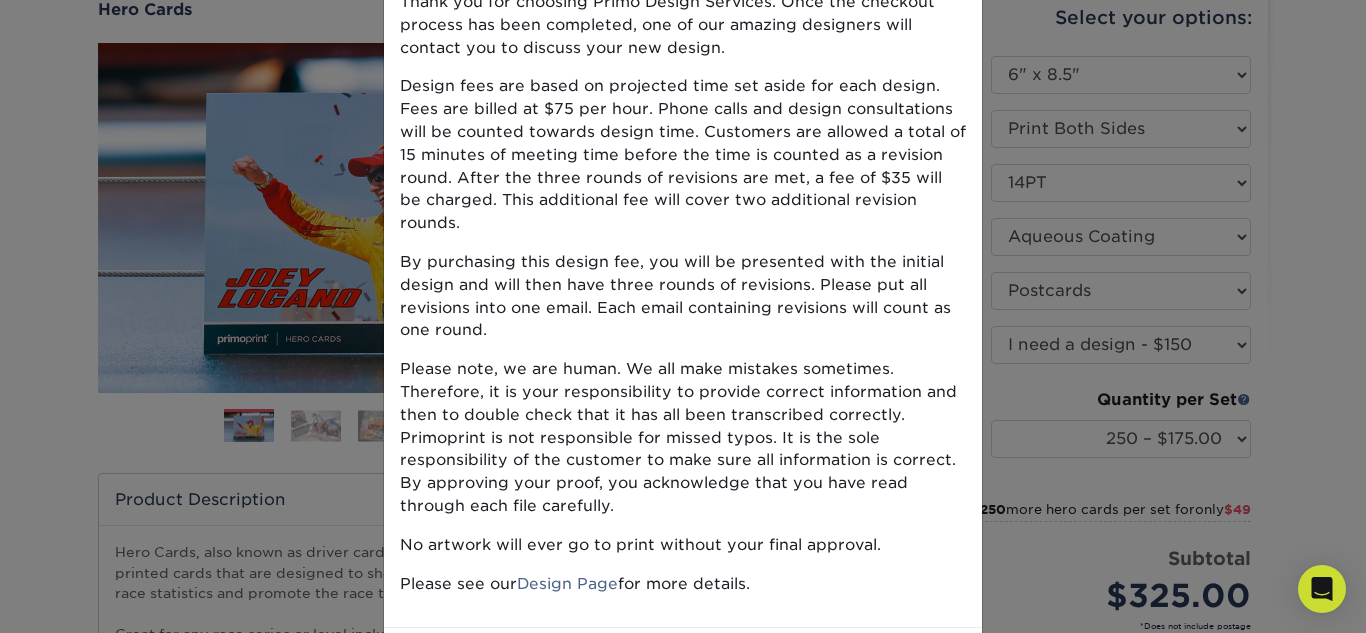 scroll, scrollTop: 0, scrollLeft: 0, axis: both 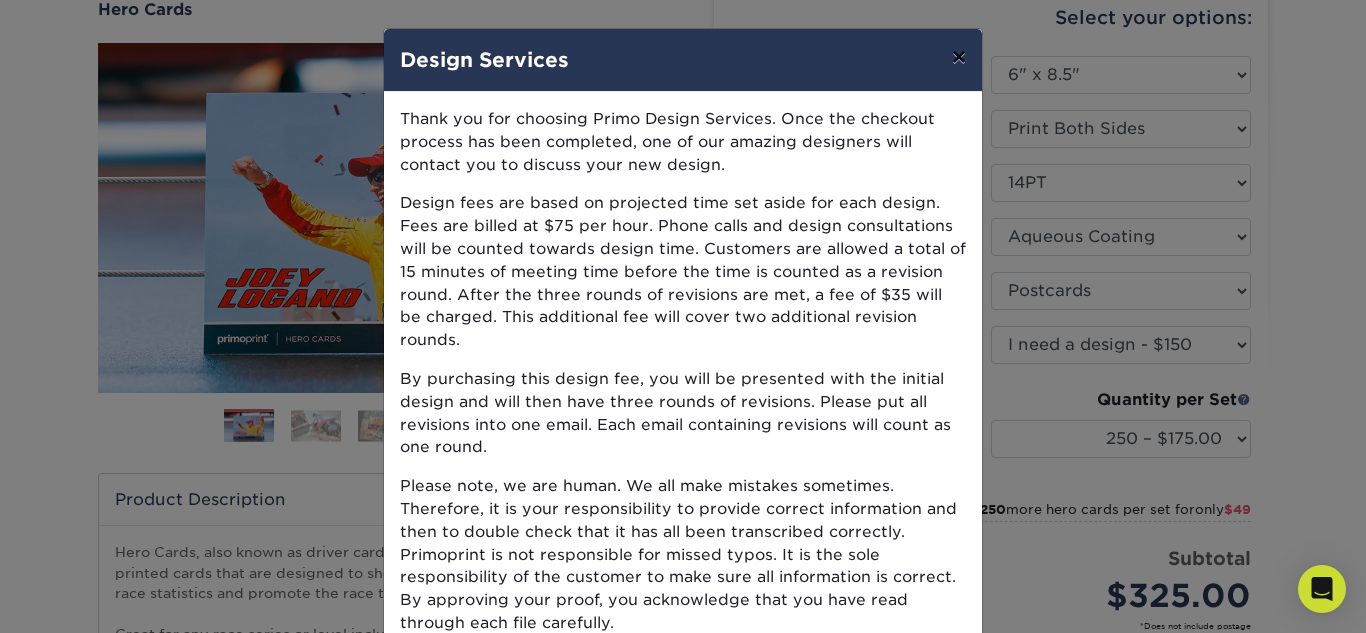 click on "×" at bounding box center (959, 57) 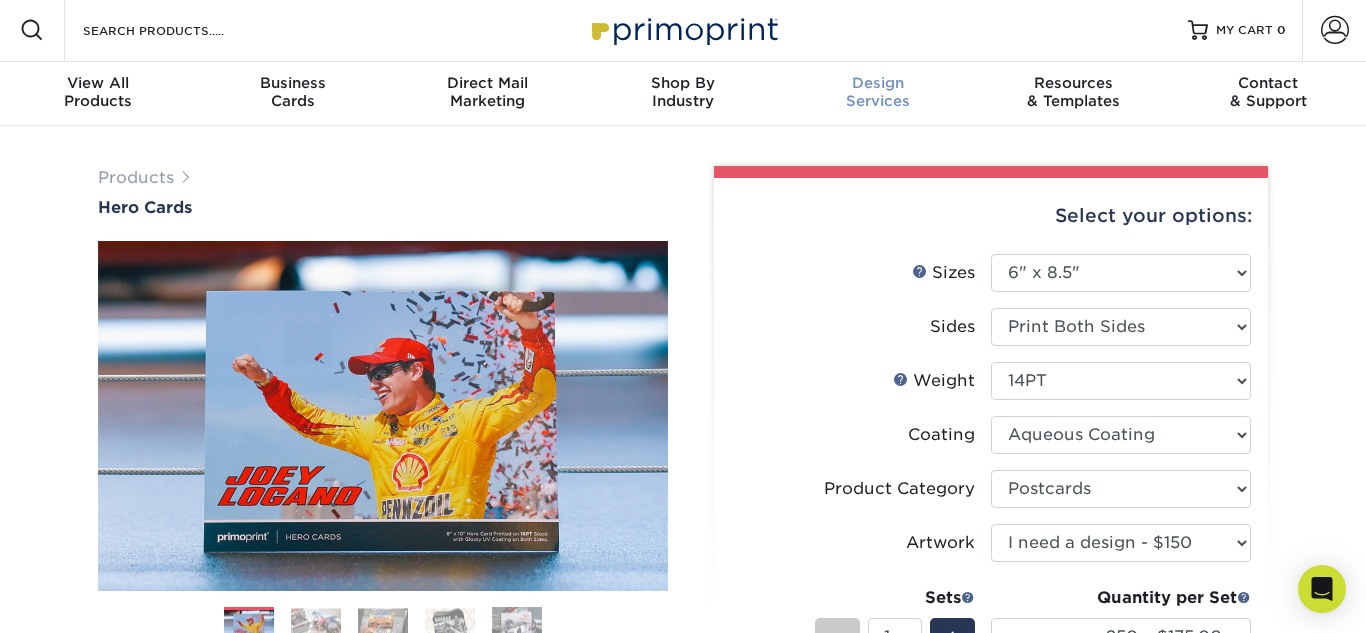 scroll, scrollTop: 0, scrollLeft: 0, axis: both 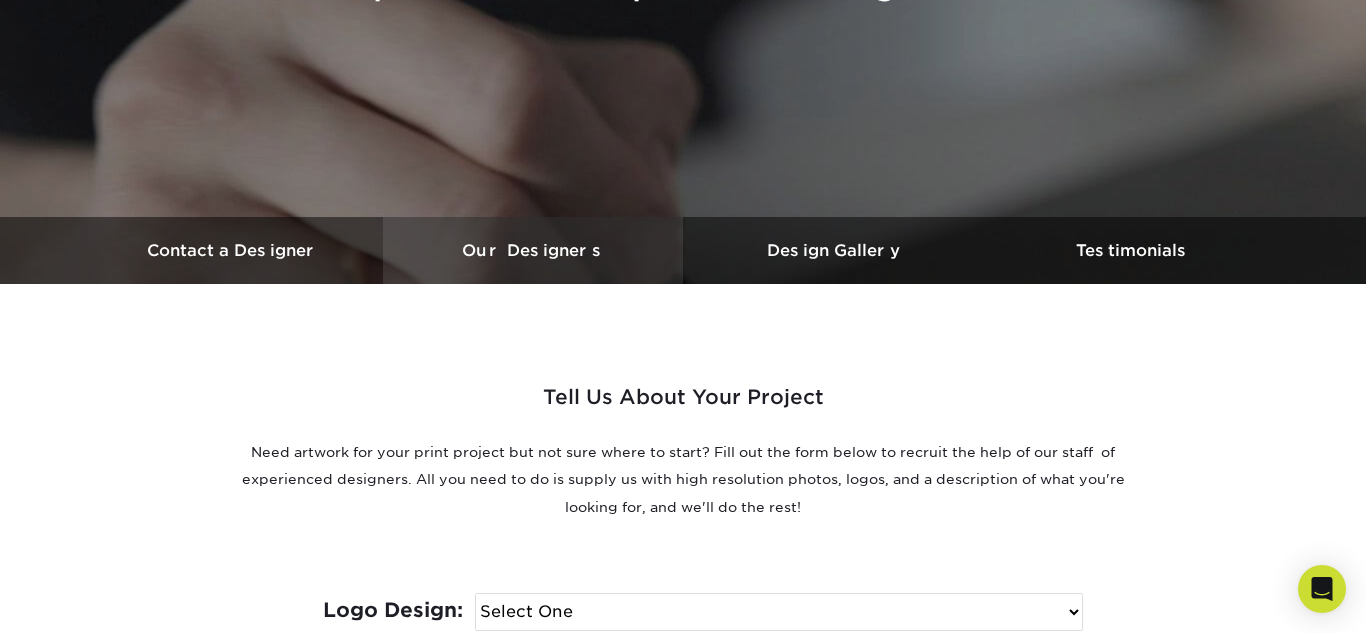 click on "Our Designers" at bounding box center [533, 250] 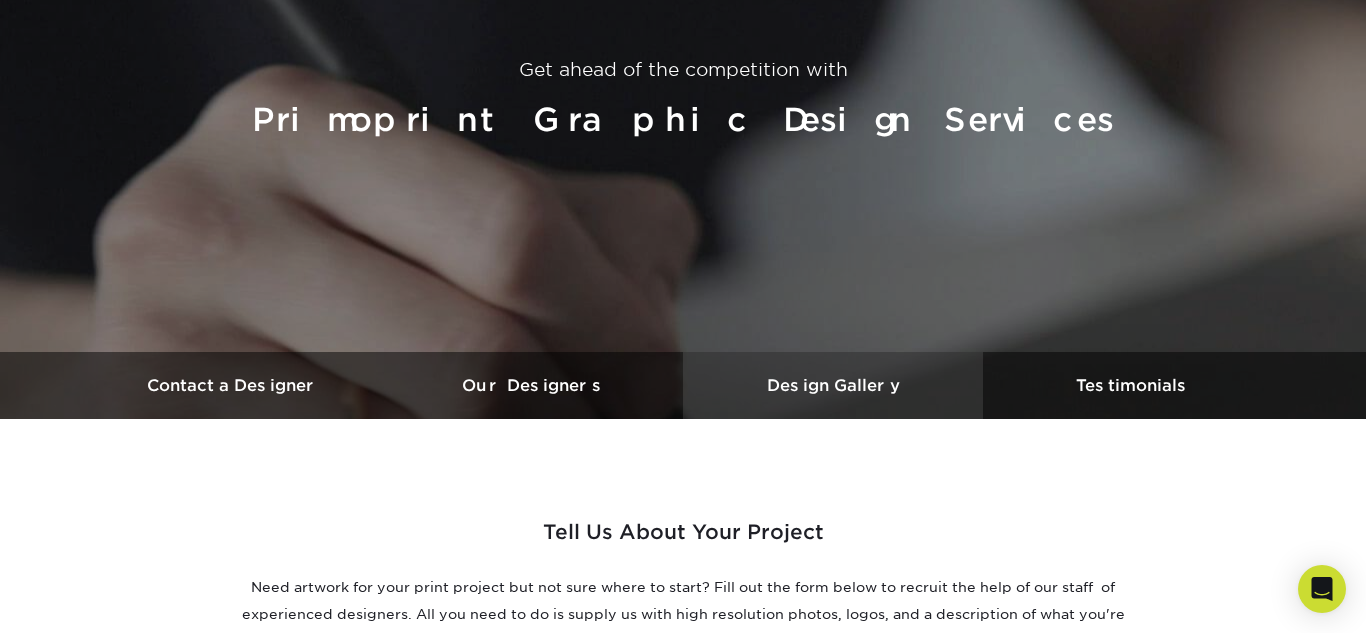 scroll, scrollTop: 278, scrollLeft: 0, axis: vertical 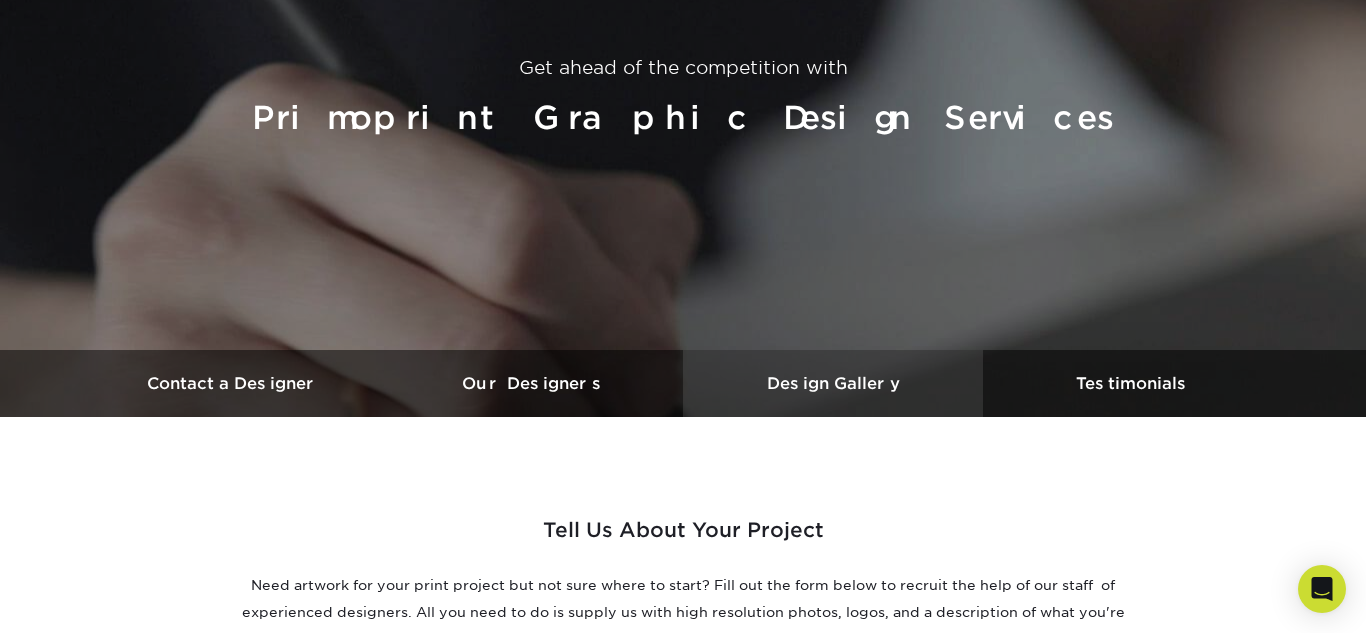 click on "Design Gallery" at bounding box center (833, 383) 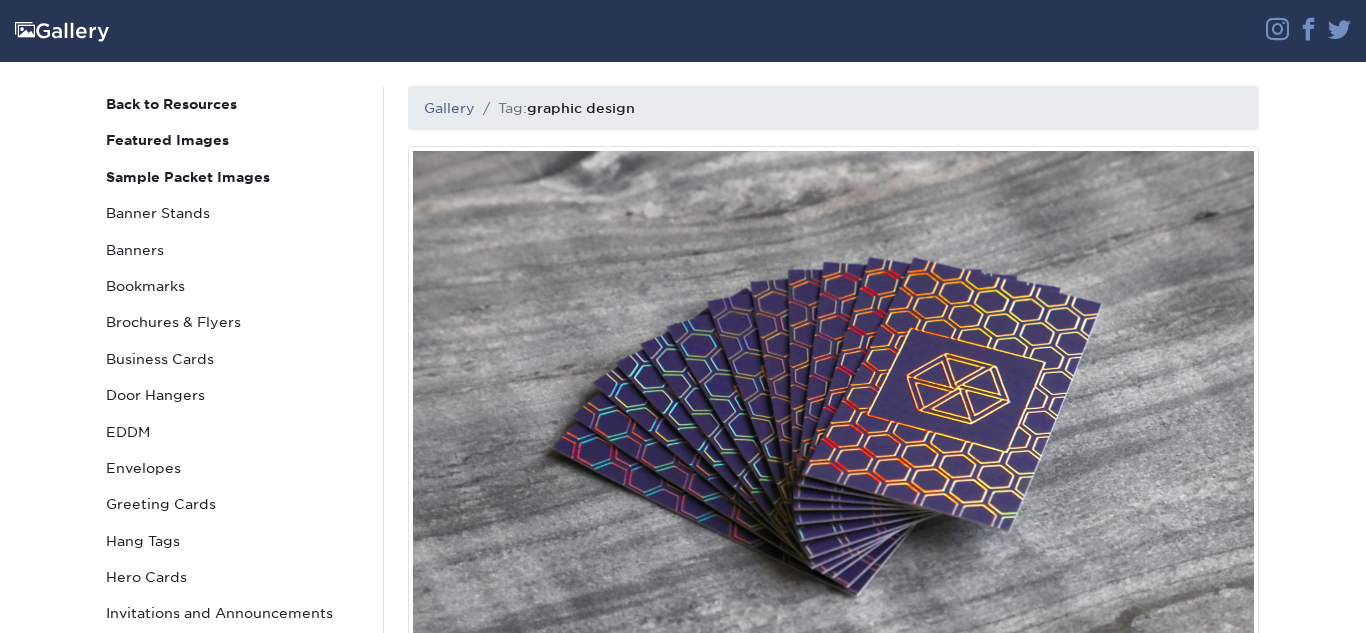 scroll, scrollTop: 0, scrollLeft: 0, axis: both 